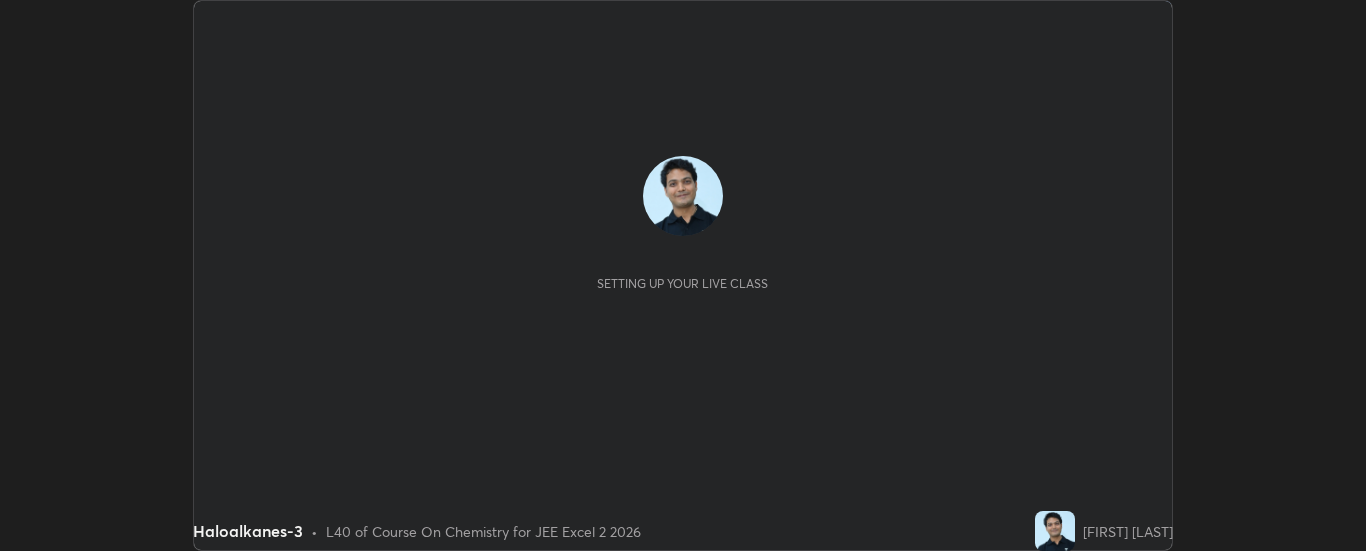 scroll, scrollTop: 0, scrollLeft: 0, axis: both 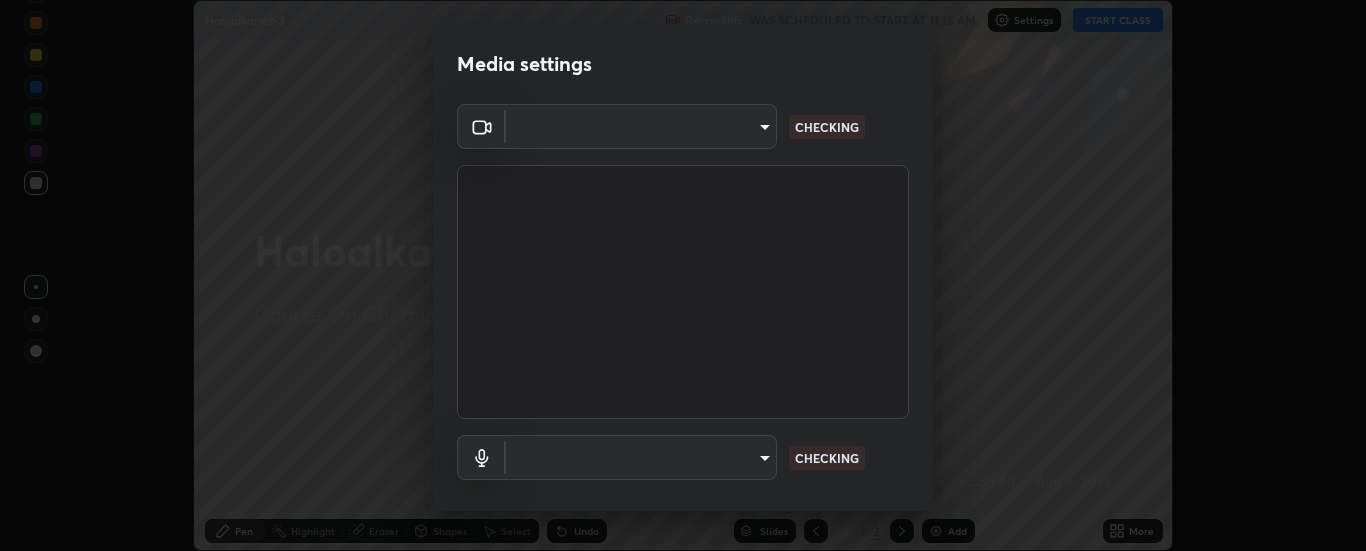 type on "6d3829c99f98afdfe7c29186be8927c2ef9ac3e8f7233b1026567672352cba5b" 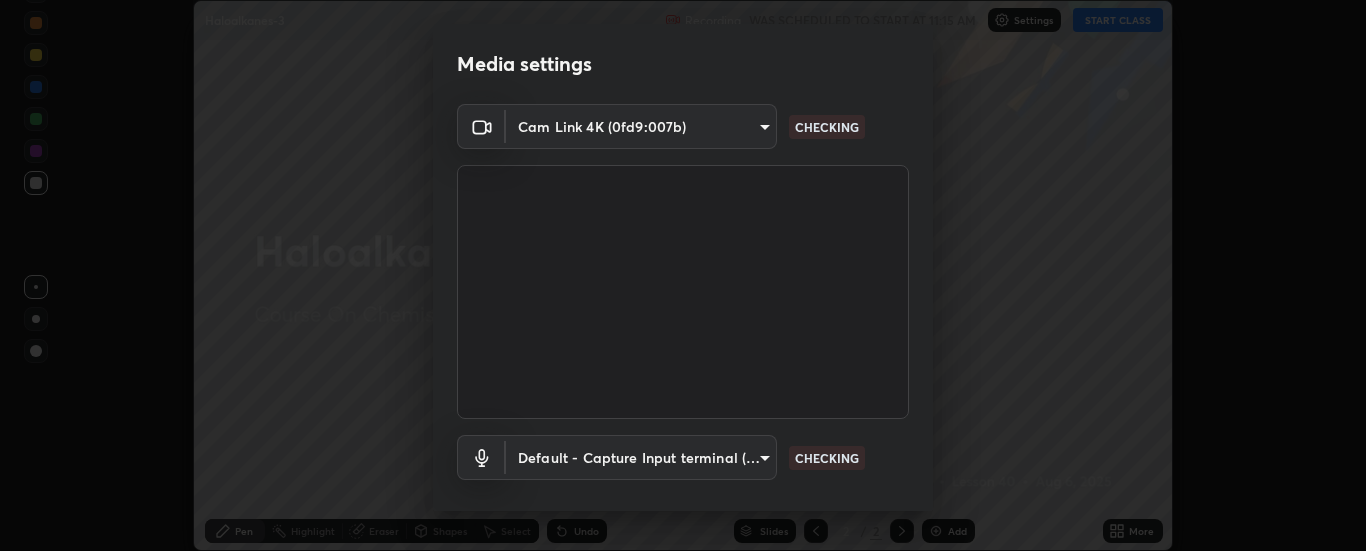 scroll, scrollTop: 105, scrollLeft: 0, axis: vertical 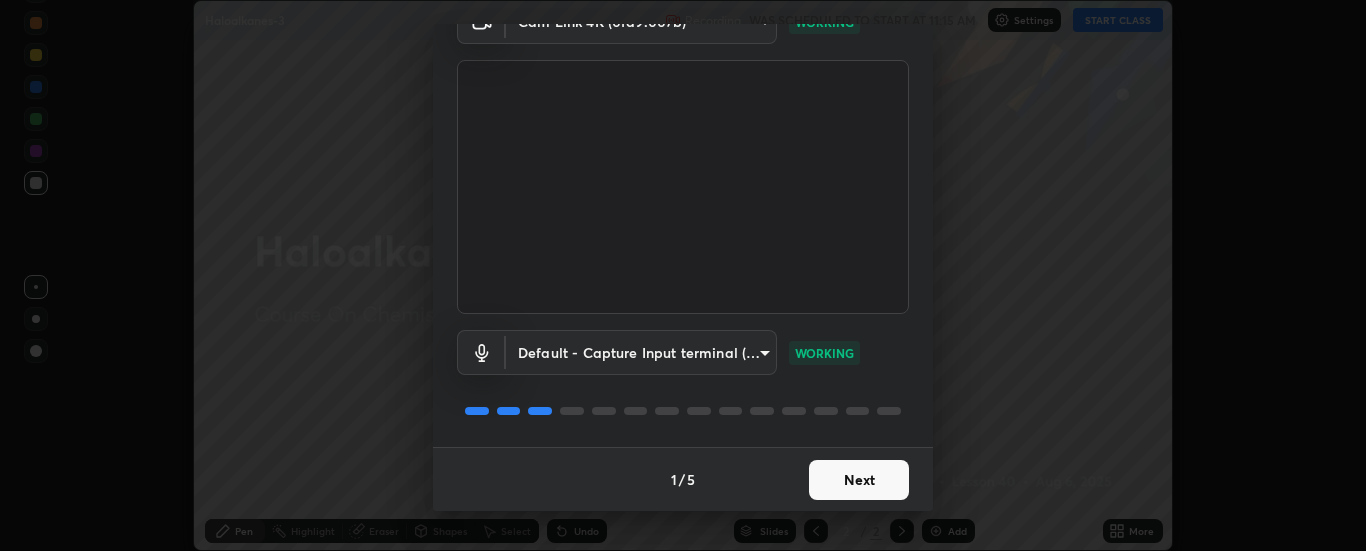 click on "Next" at bounding box center (859, 480) 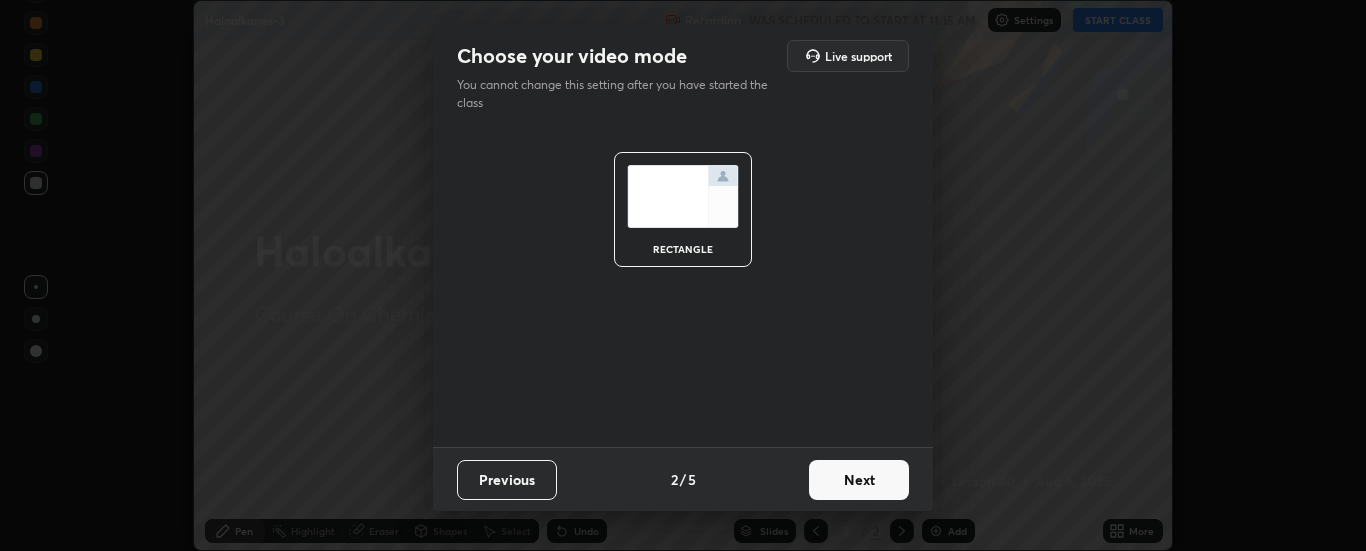 click on "Next" at bounding box center [859, 480] 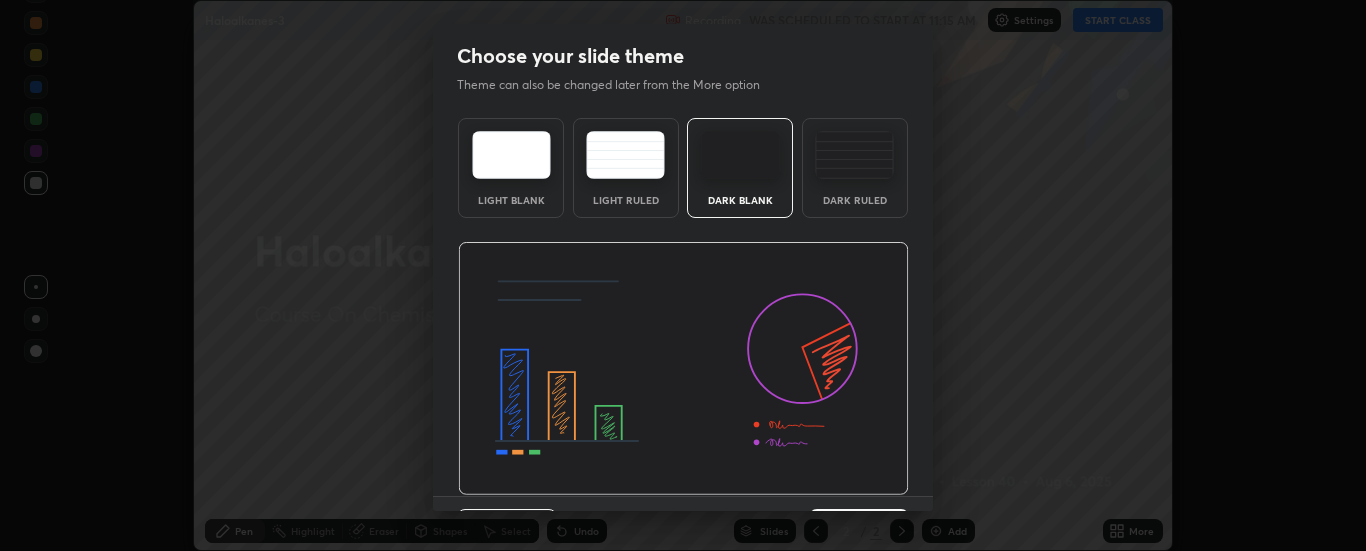 scroll, scrollTop: 49, scrollLeft: 0, axis: vertical 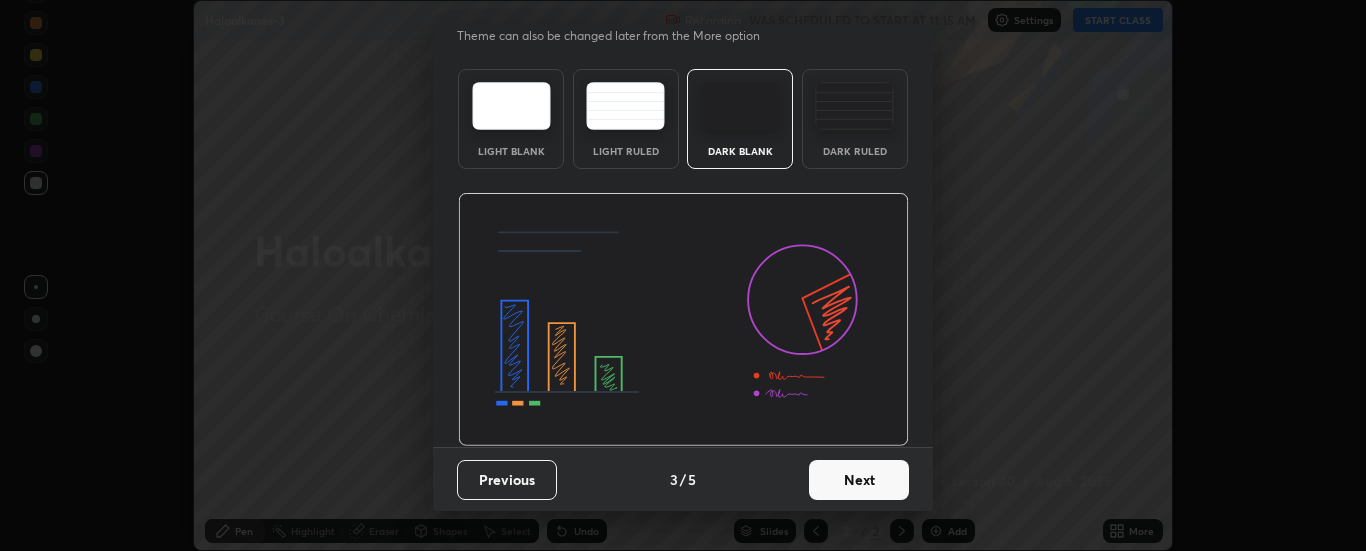 click on "Next" at bounding box center [859, 480] 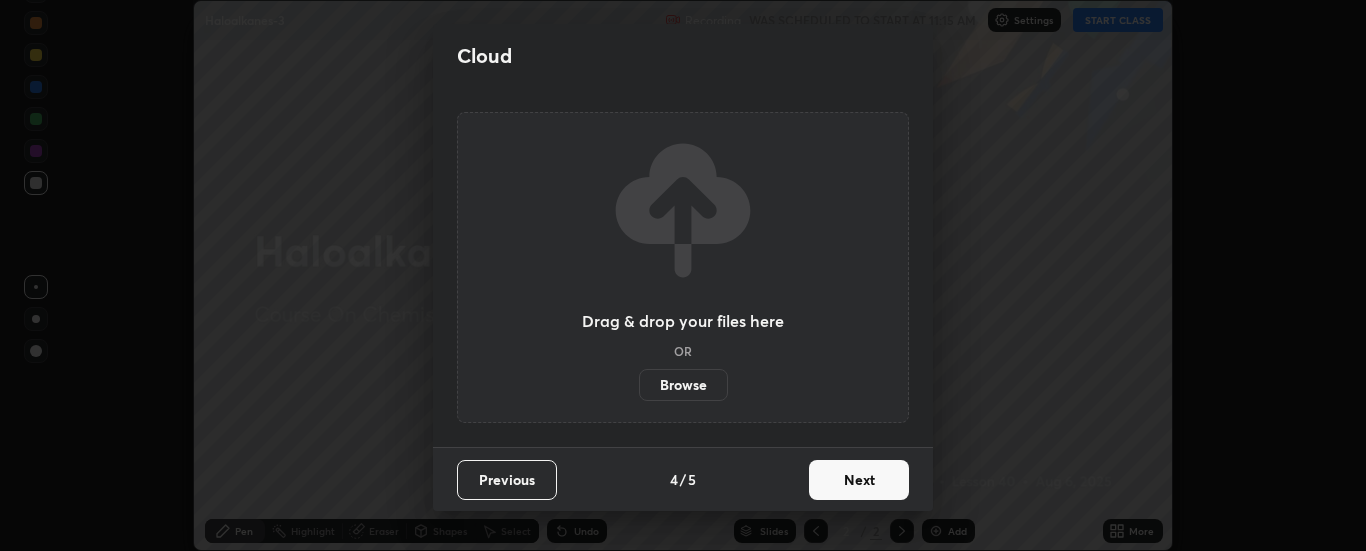 click on "Next" at bounding box center [859, 480] 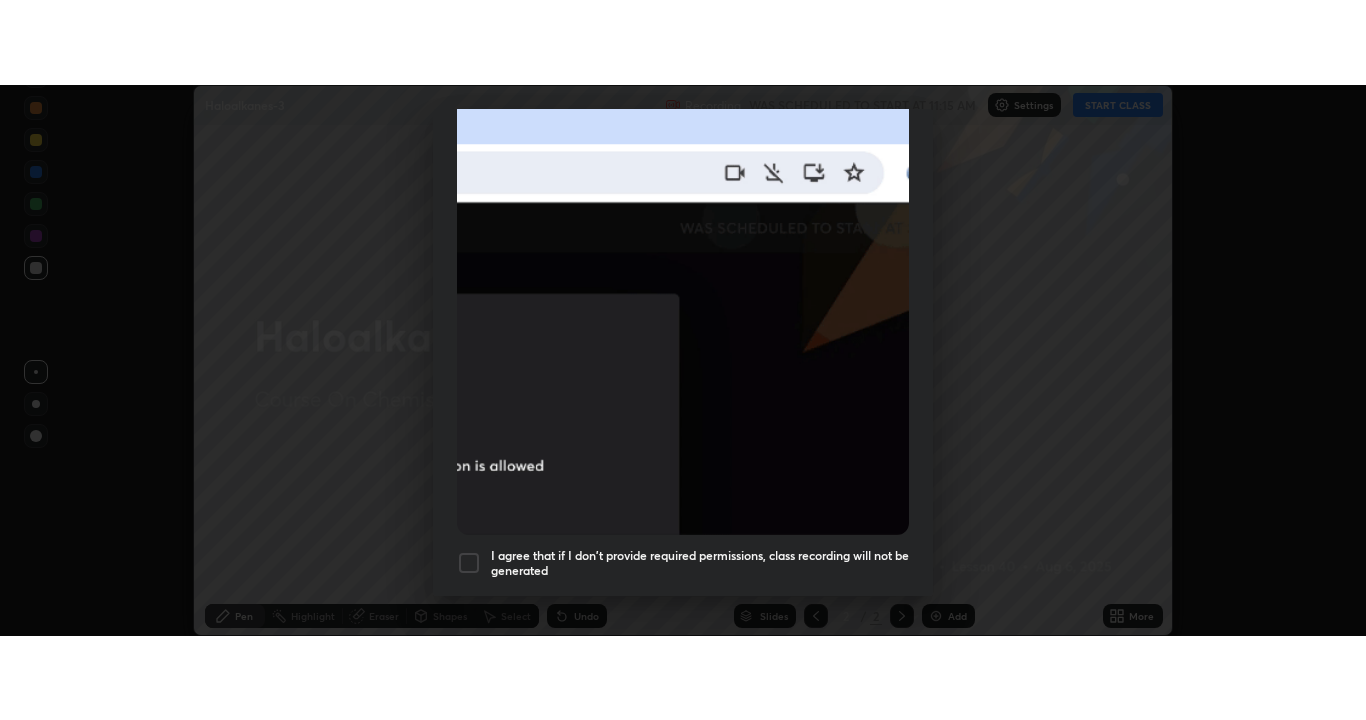 scroll, scrollTop: 513, scrollLeft: 0, axis: vertical 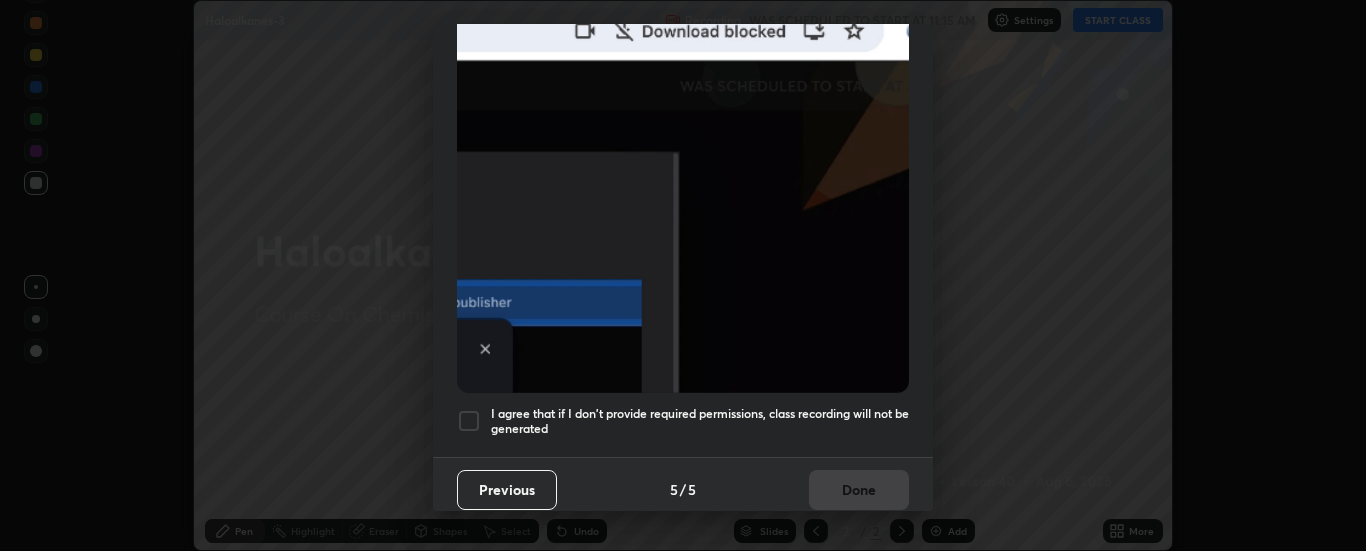 click at bounding box center [469, 421] 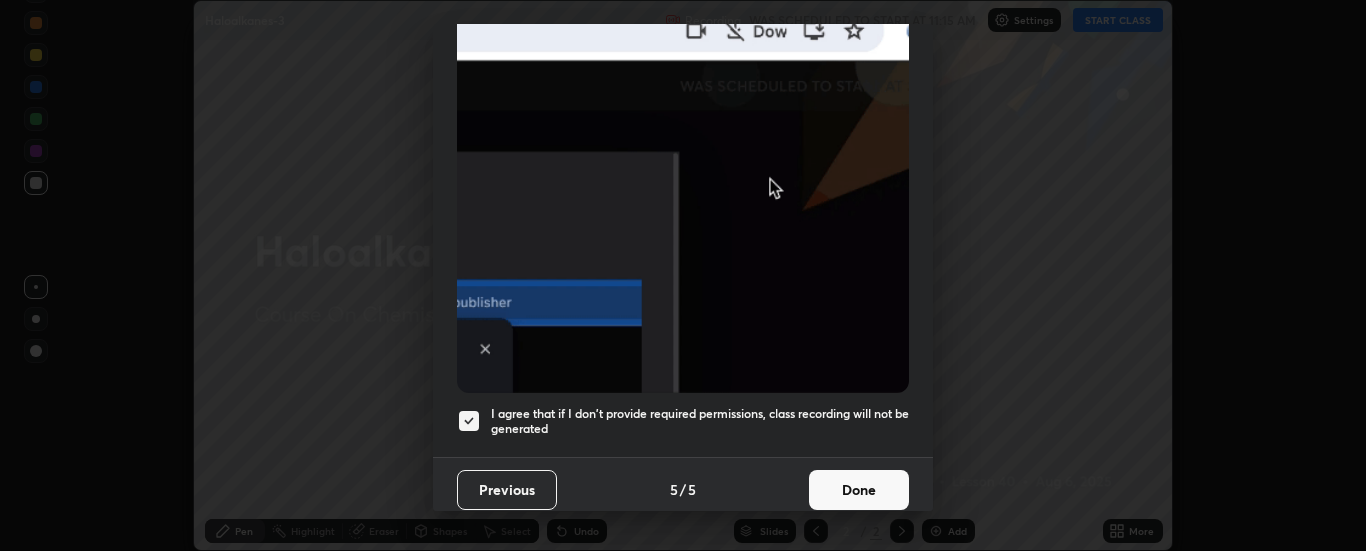 click on "Done" at bounding box center [859, 490] 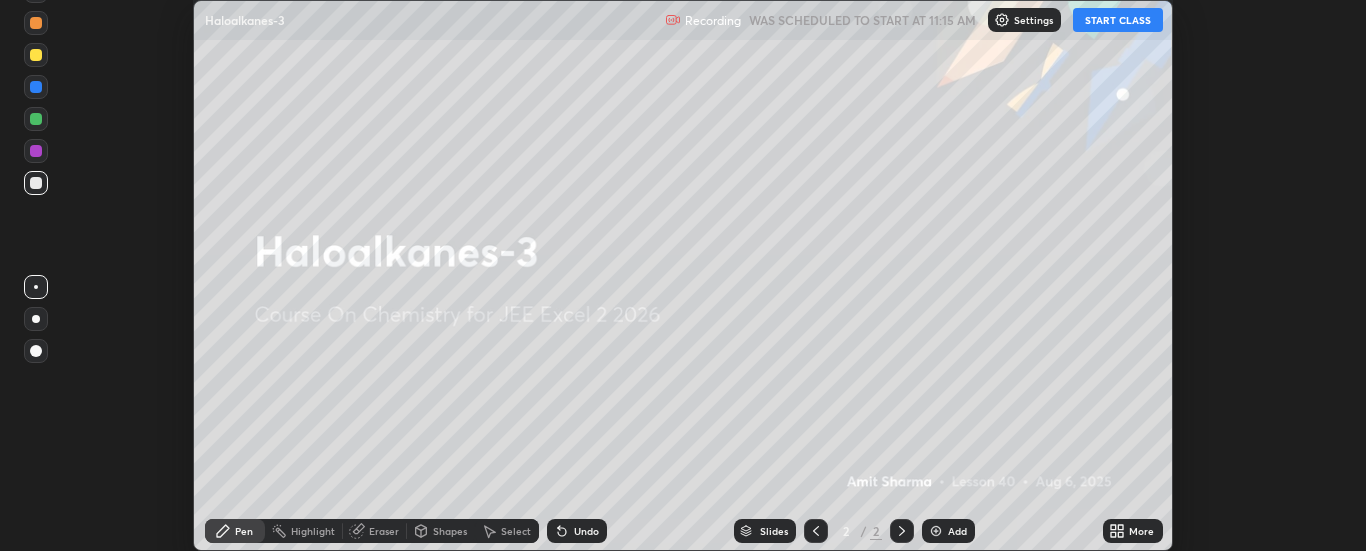 click on "START CLASS" at bounding box center (1118, 20) 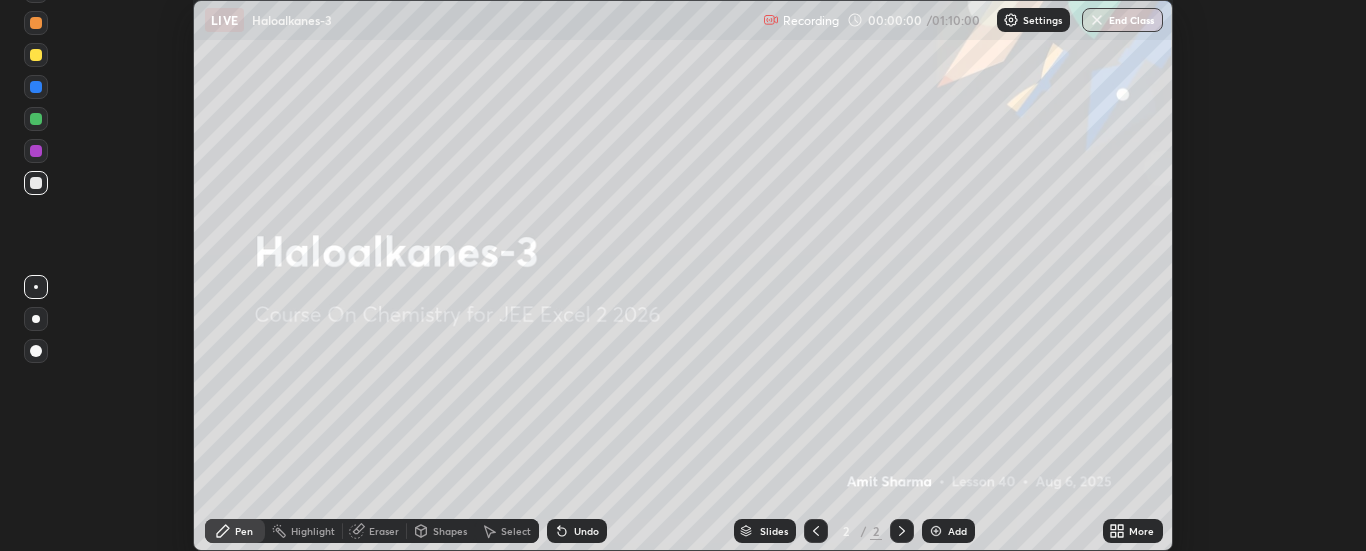 click 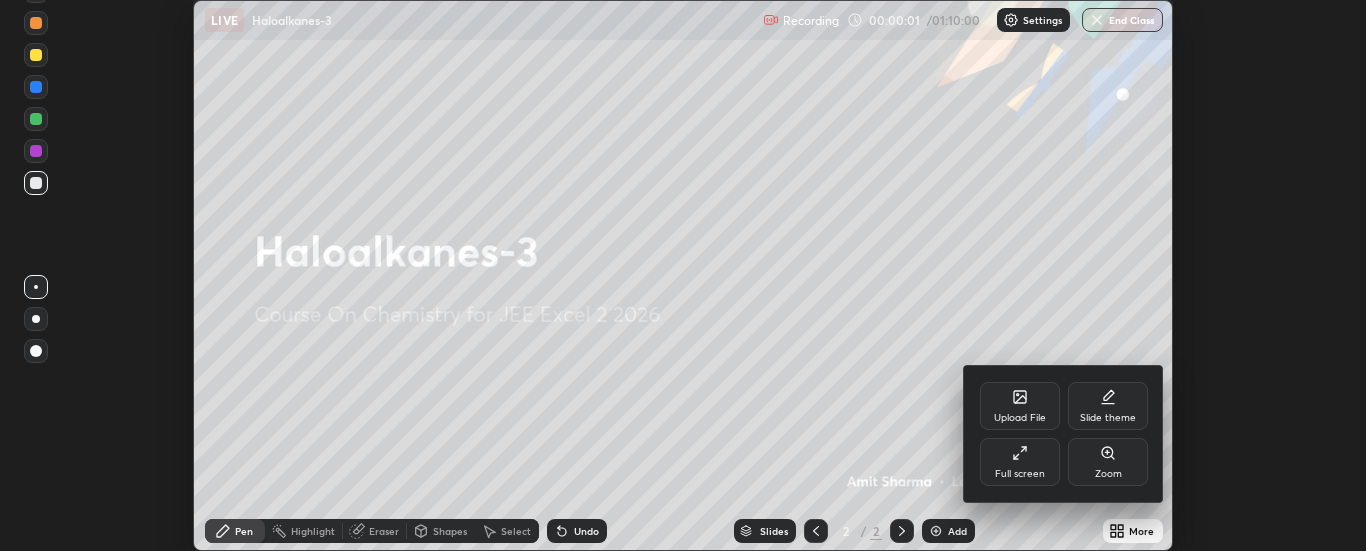 click on "Full screen" at bounding box center (1020, 462) 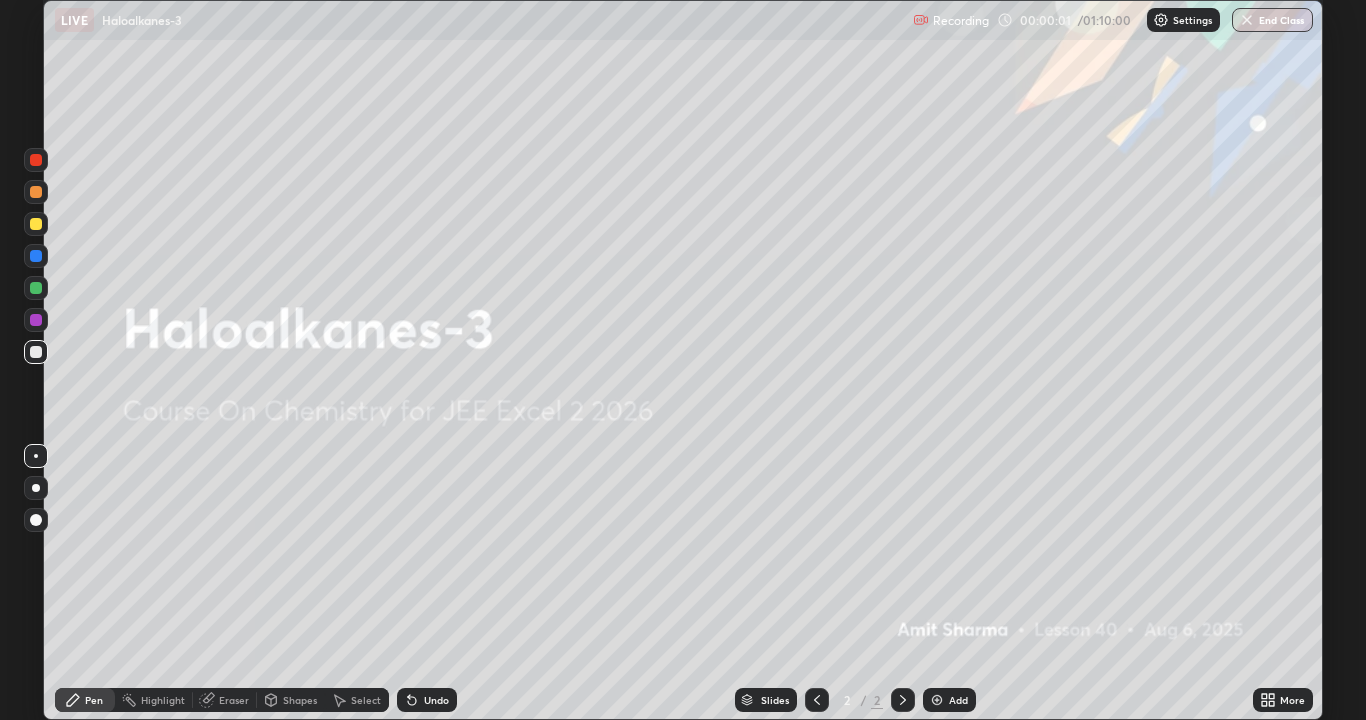 scroll, scrollTop: 99280, scrollLeft: 98634, axis: both 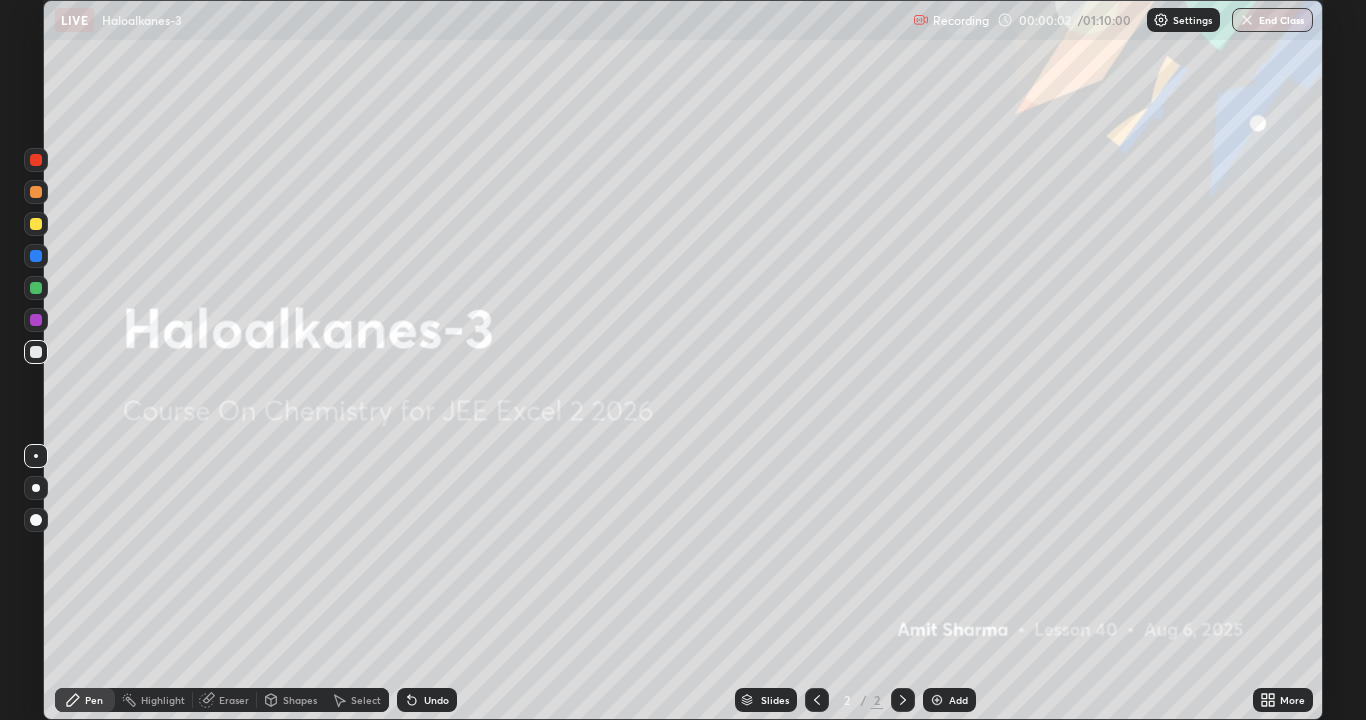 click on "Add" at bounding box center [958, 700] 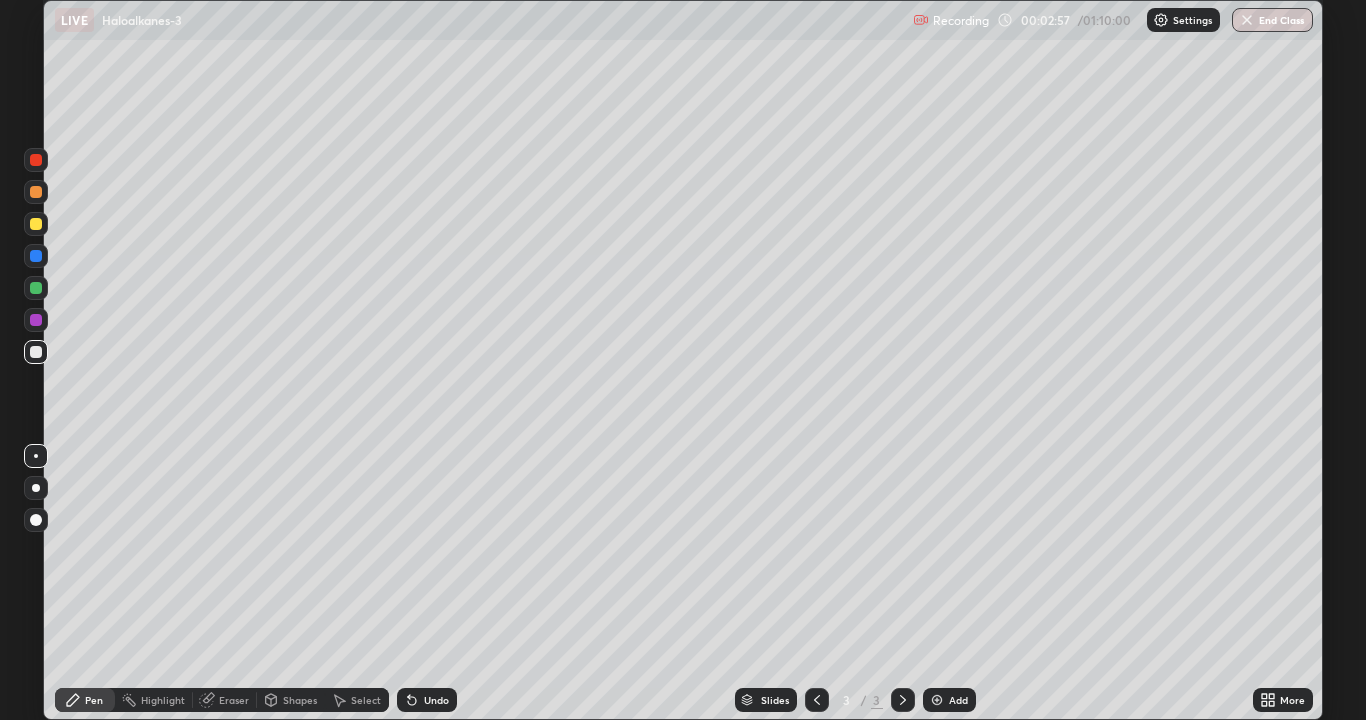 click at bounding box center [937, 700] 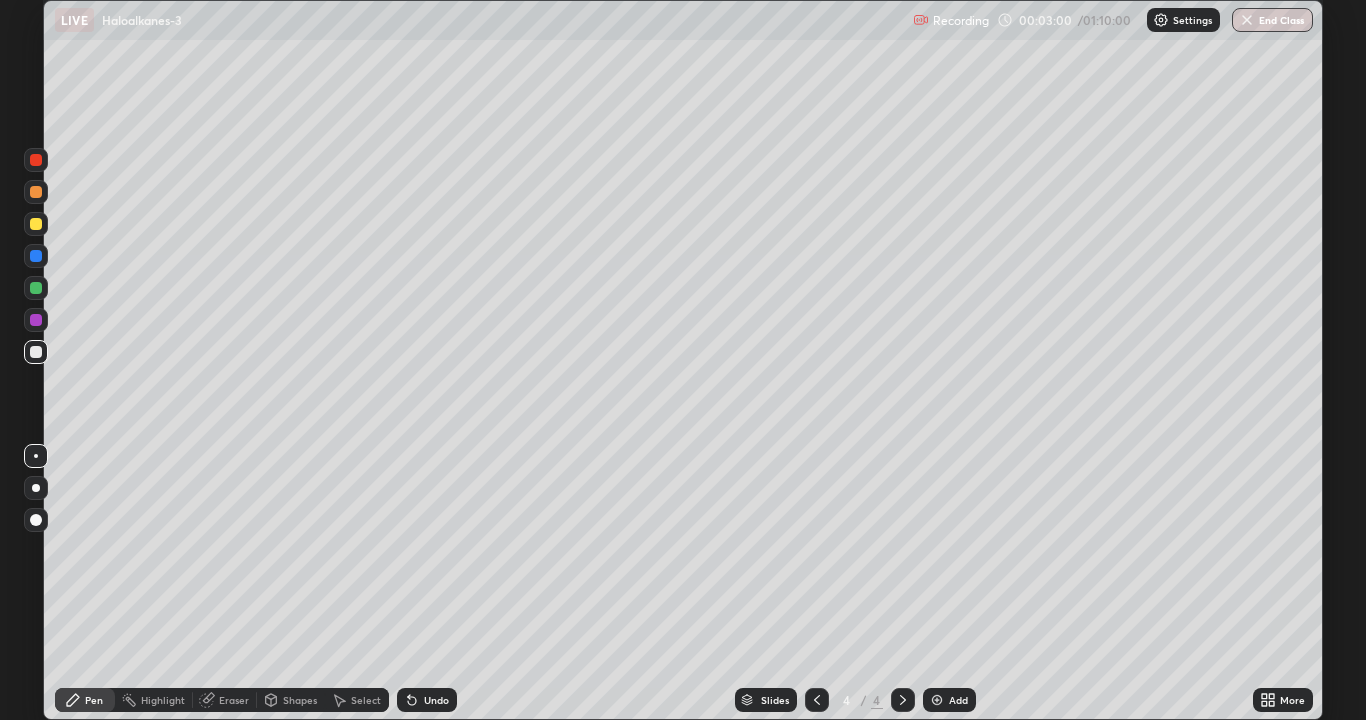 click at bounding box center [36, 224] 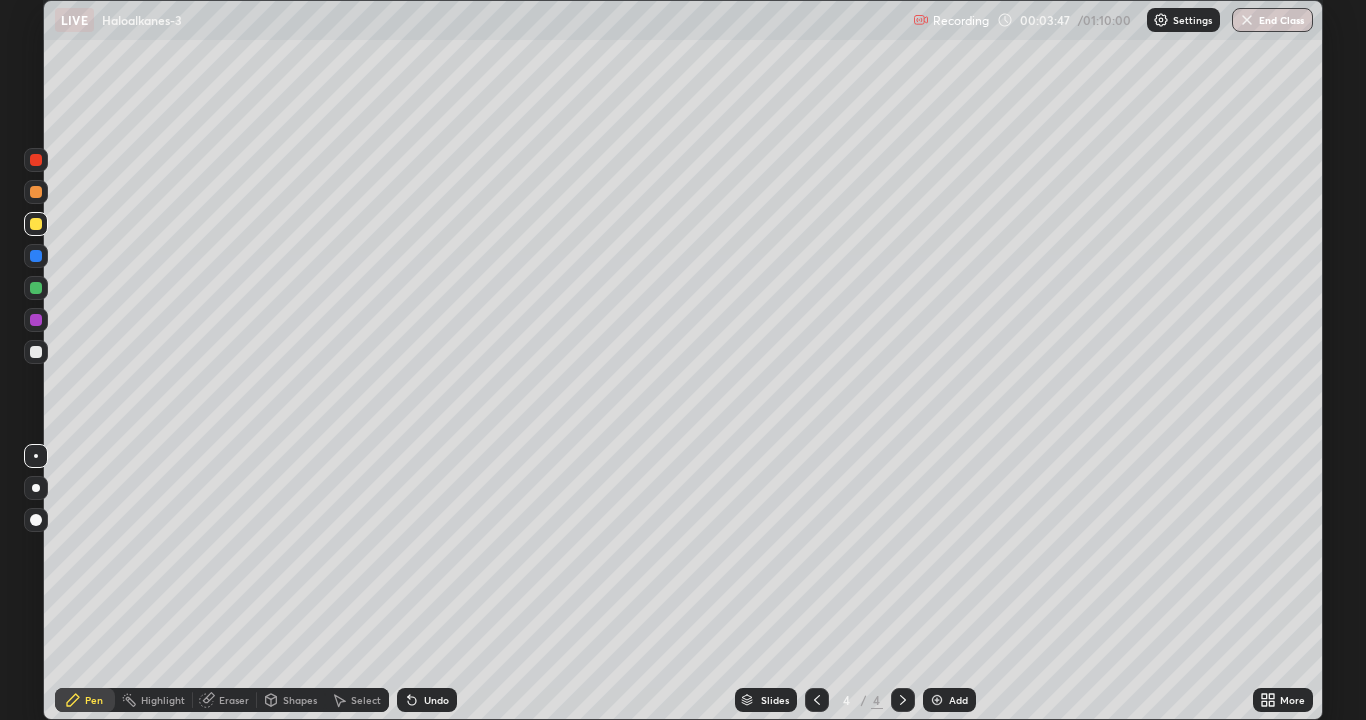 click at bounding box center (36, 352) 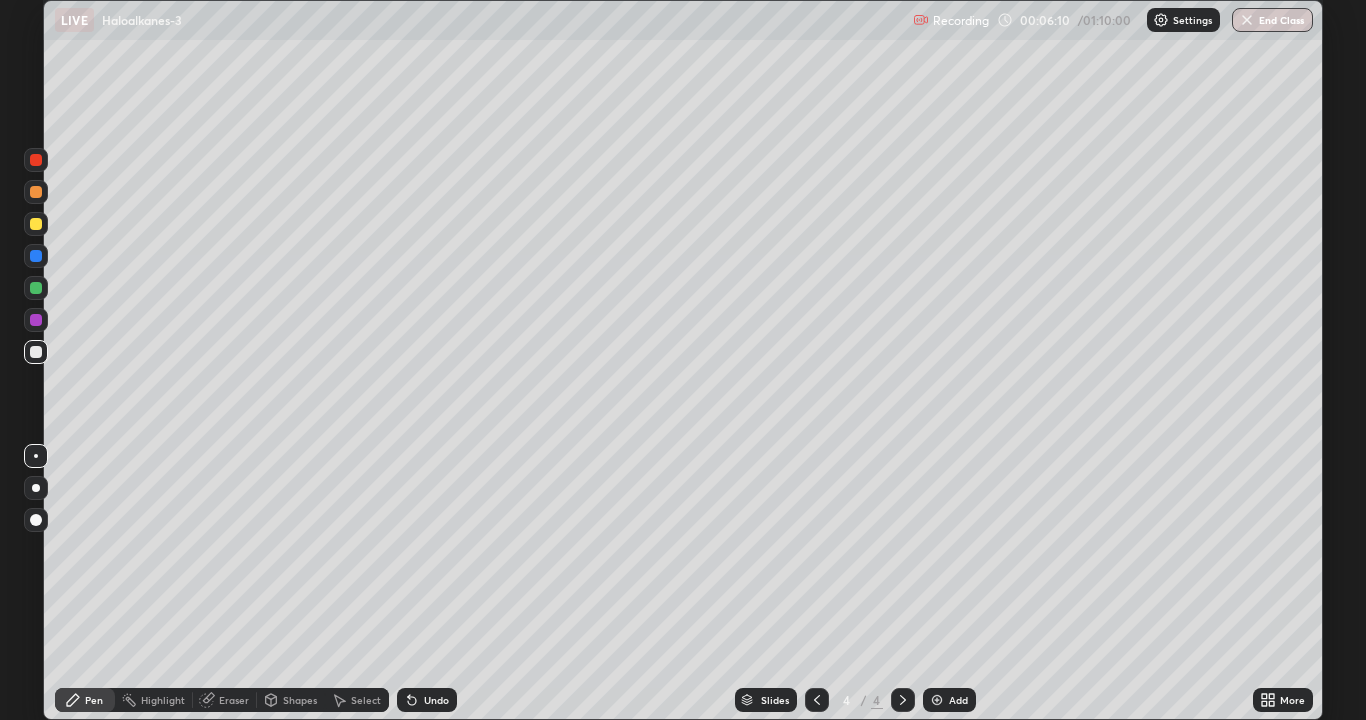 click on "Eraser" at bounding box center (234, 700) 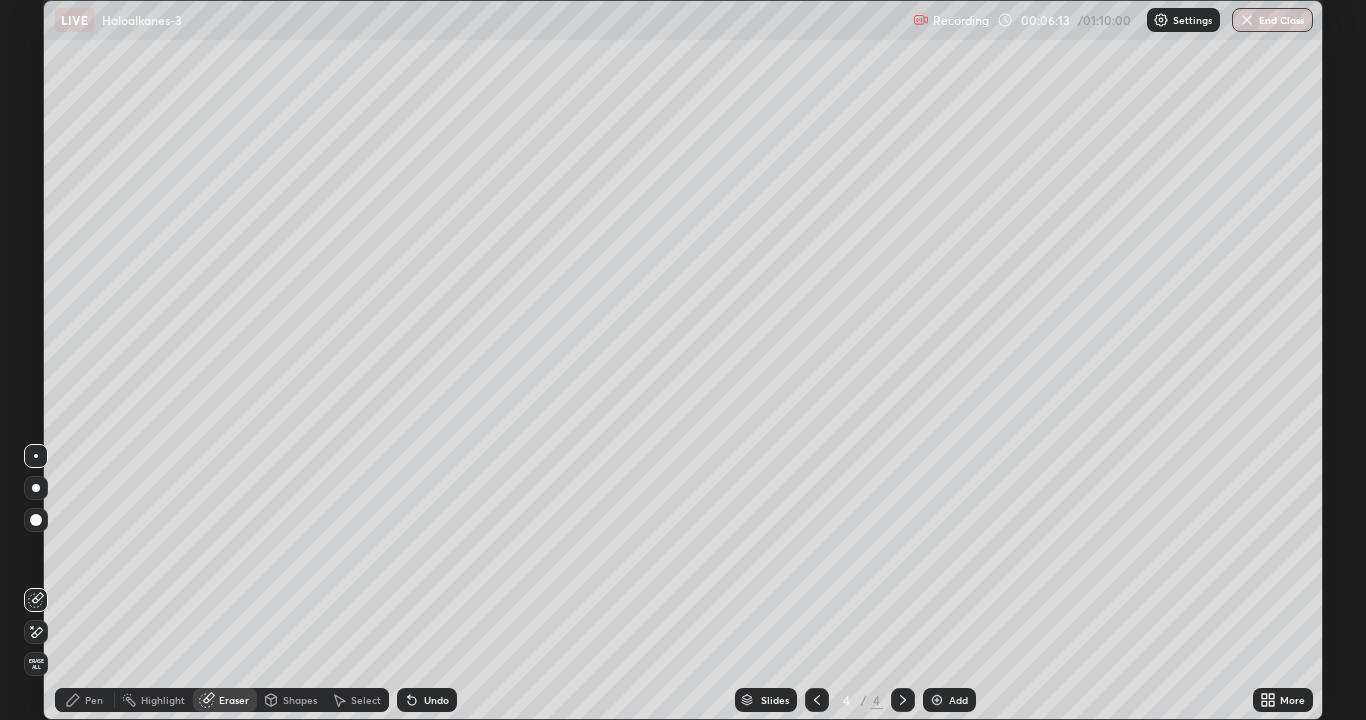 click on "Pen" at bounding box center [85, 700] 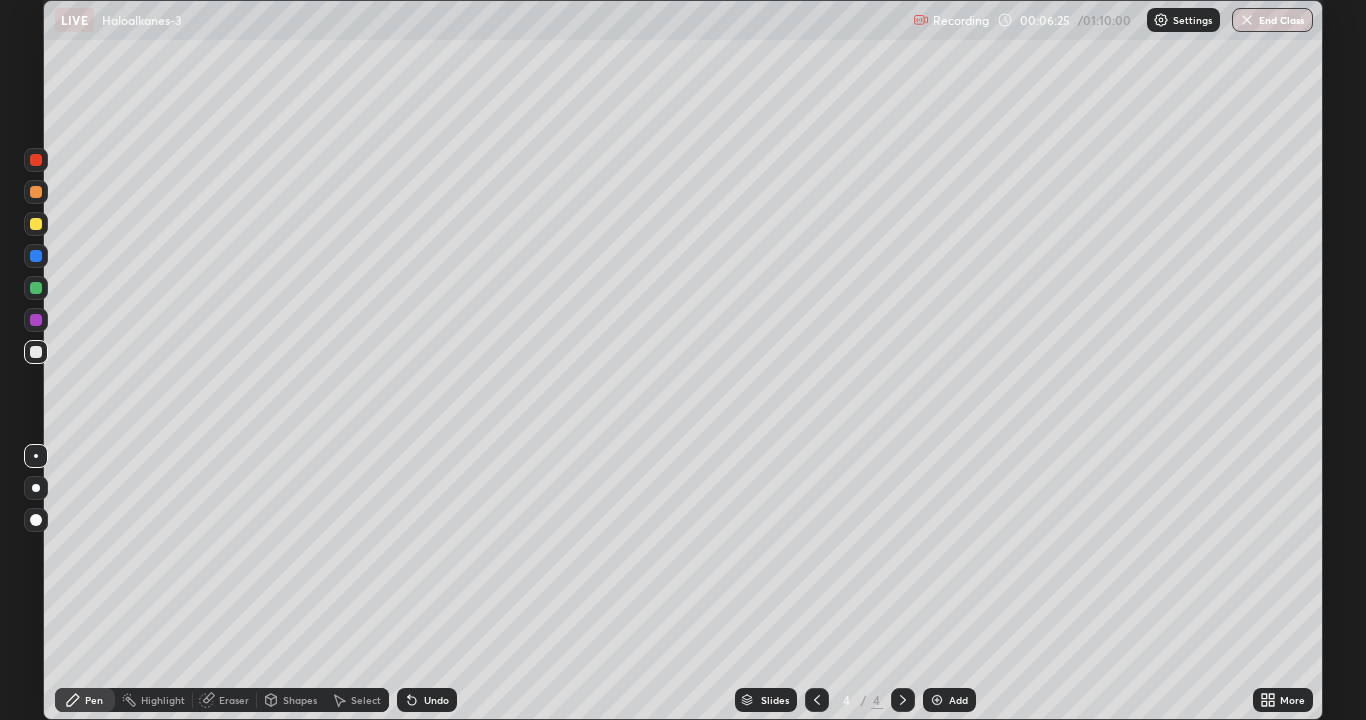 click on "Eraser" at bounding box center (234, 700) 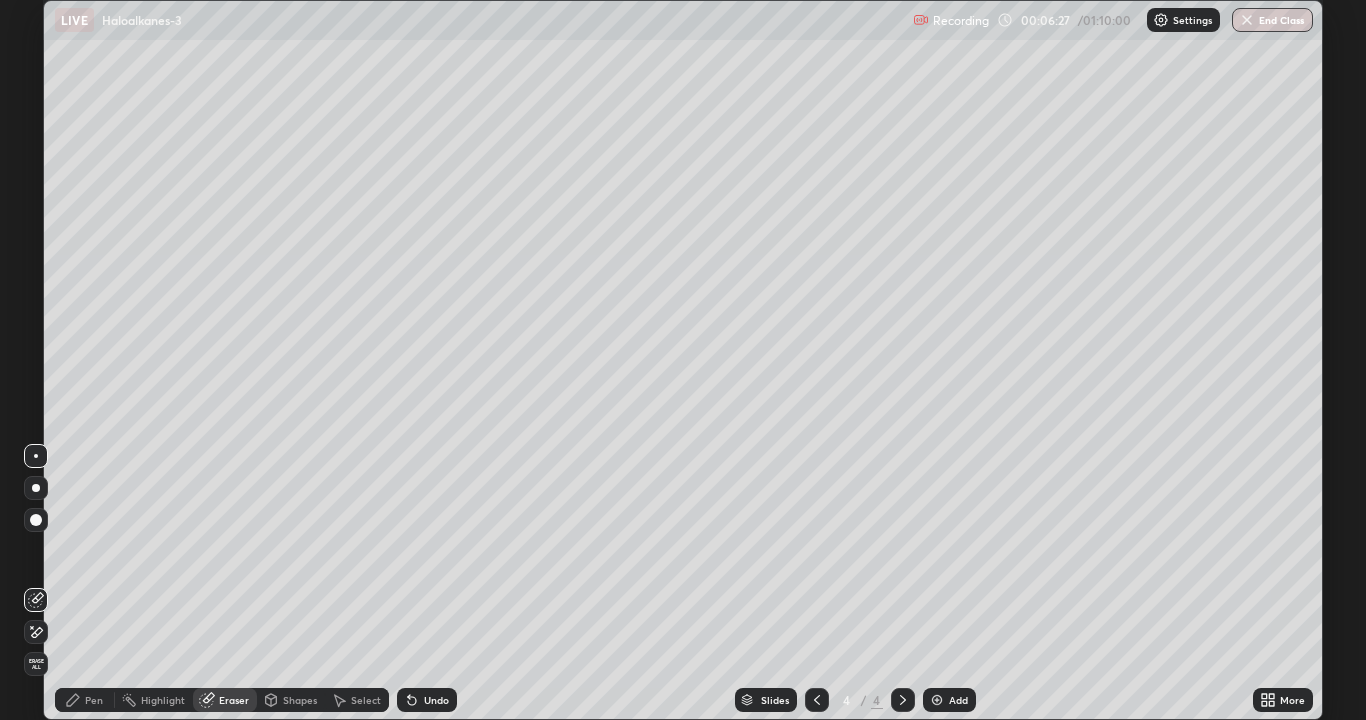 click on "Pen" at bounding box center (94, 700) 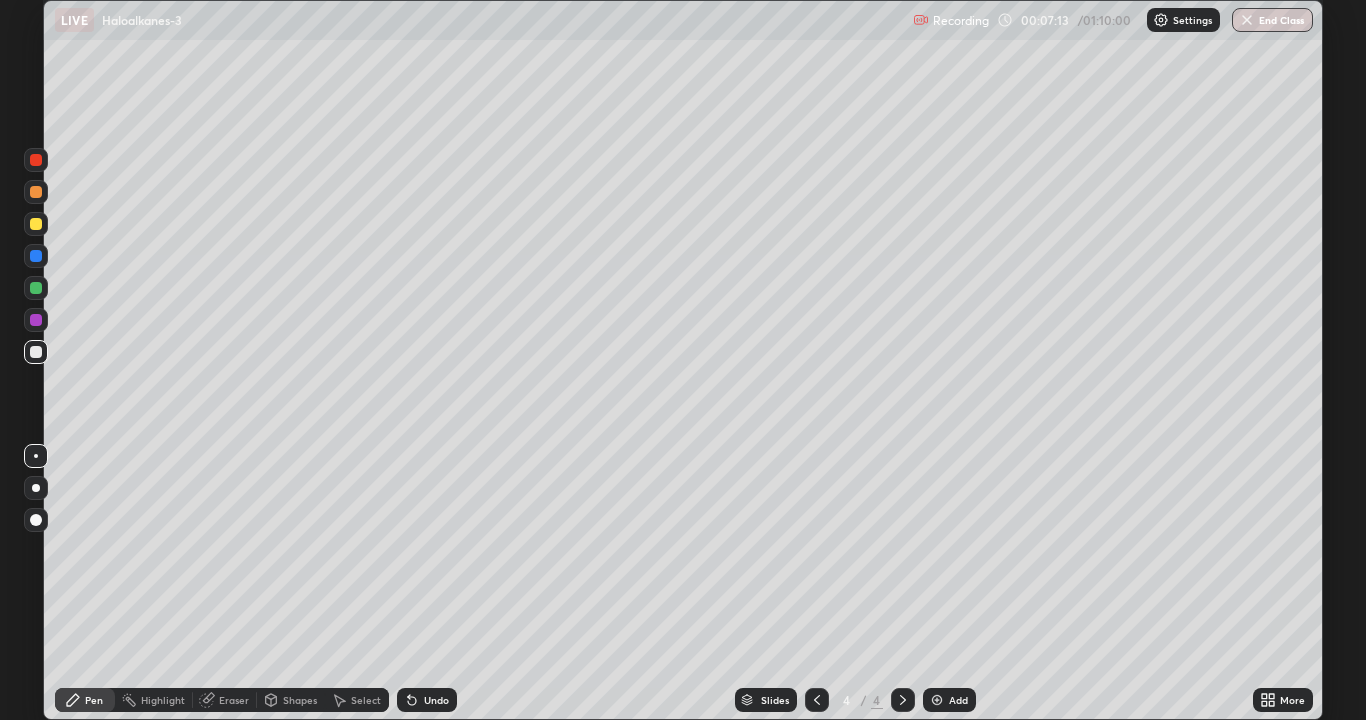 click on "Undo" at bounding box center (427, 700) 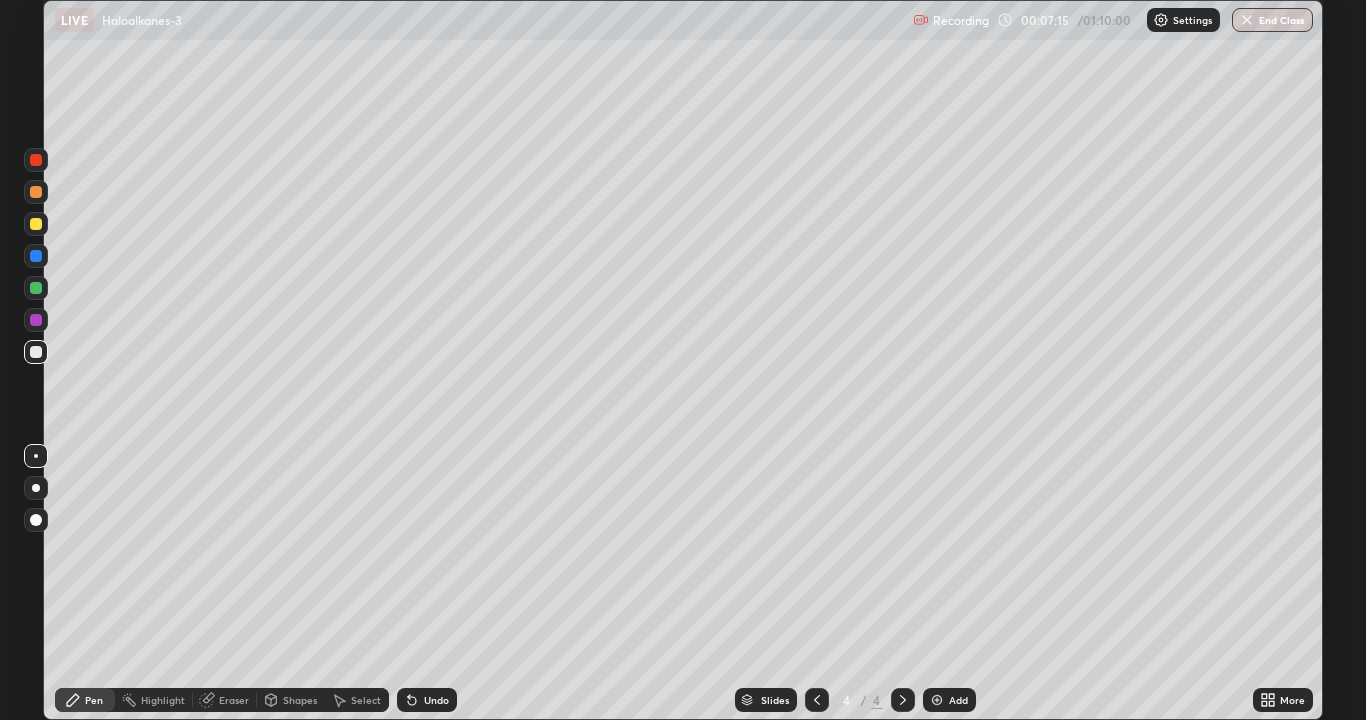 click on "Undo" at bounding box center (427, 700) 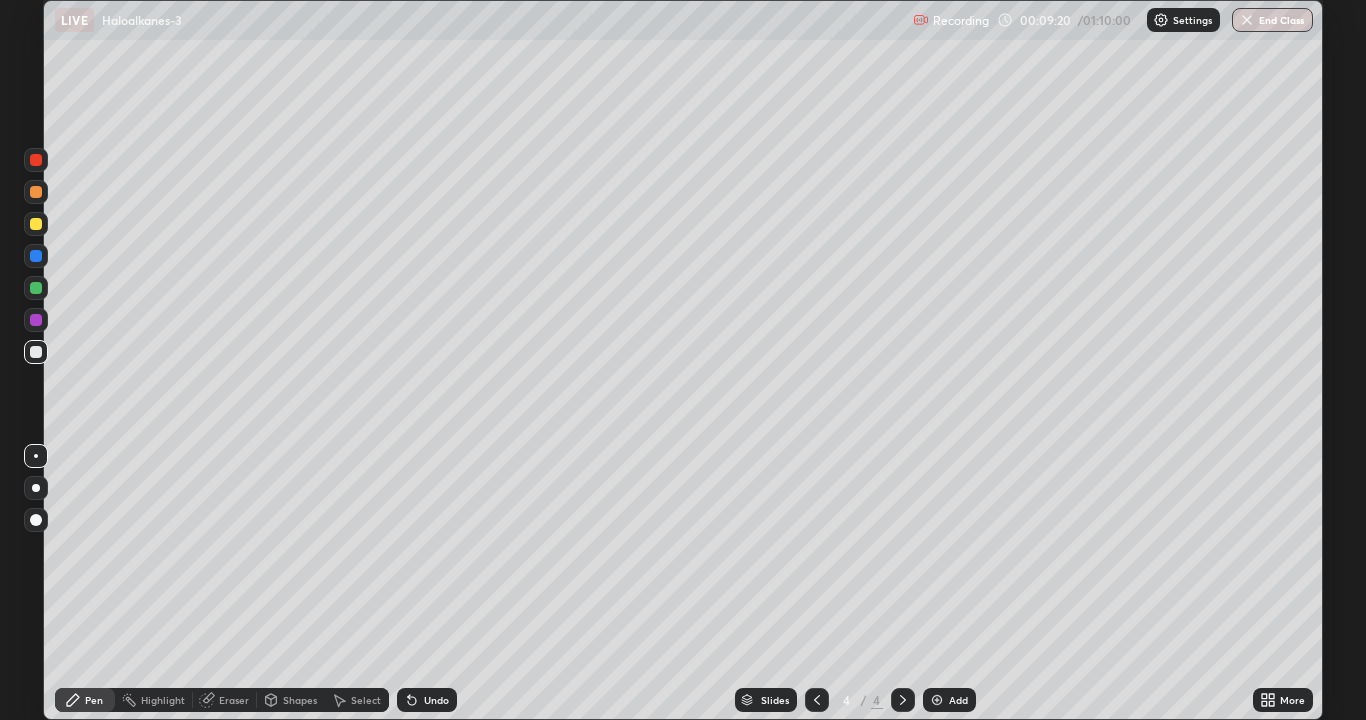 click on "Eraser" at bounding box center (234, 700) 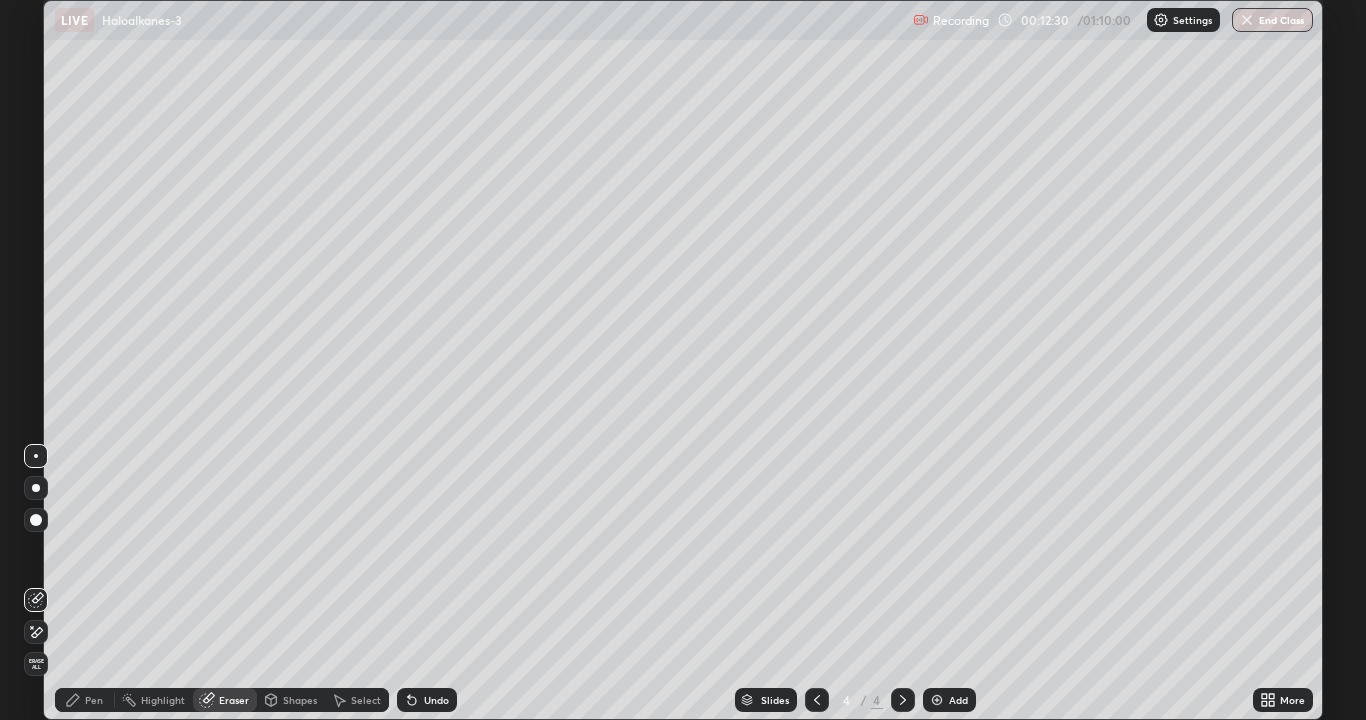 click at bounding box center [937, 700] 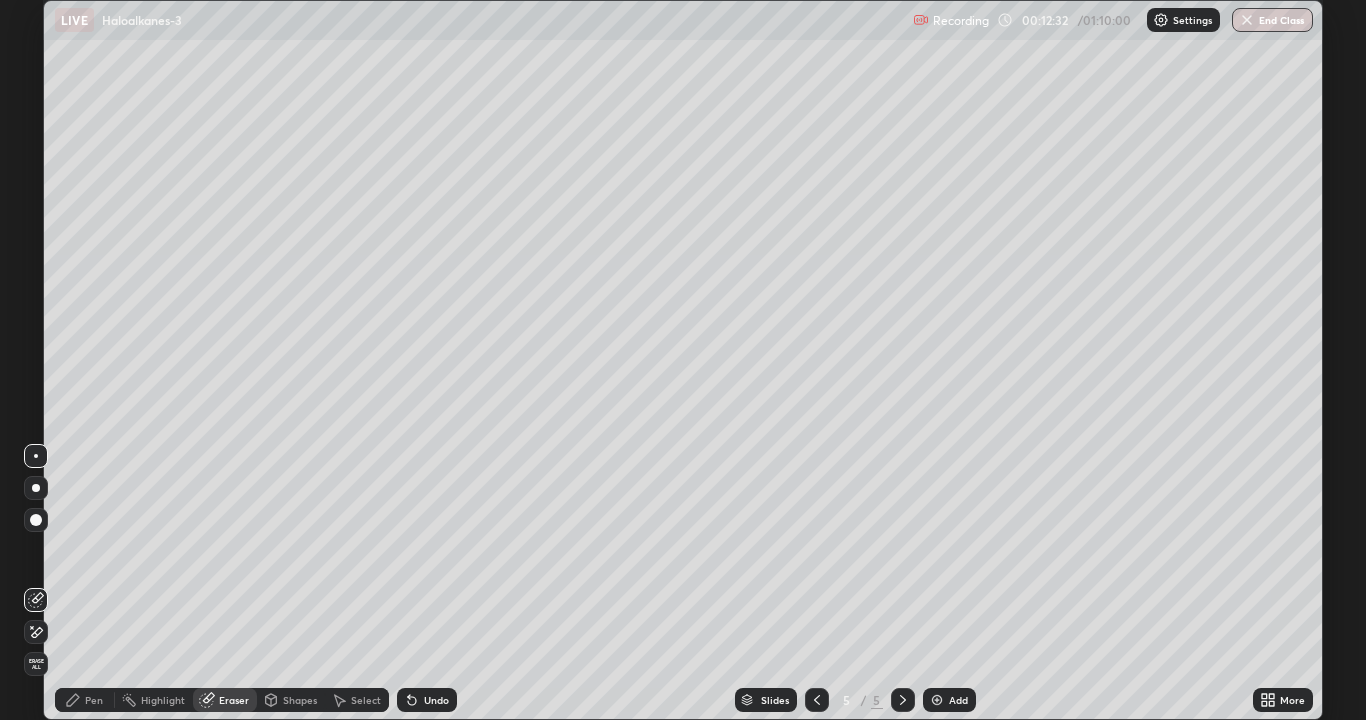 click on "Pen" at bounding box center [94, 700] 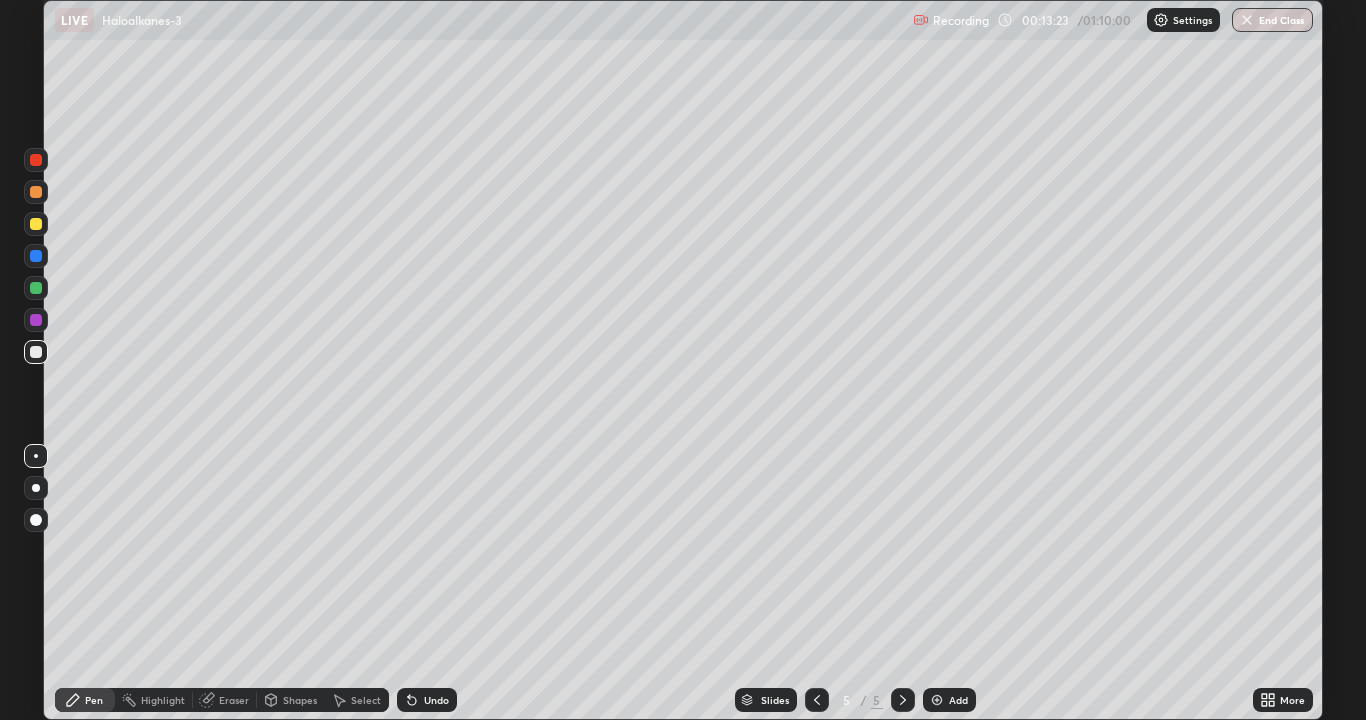 click on "Undo" at bounding box center [427, 700] 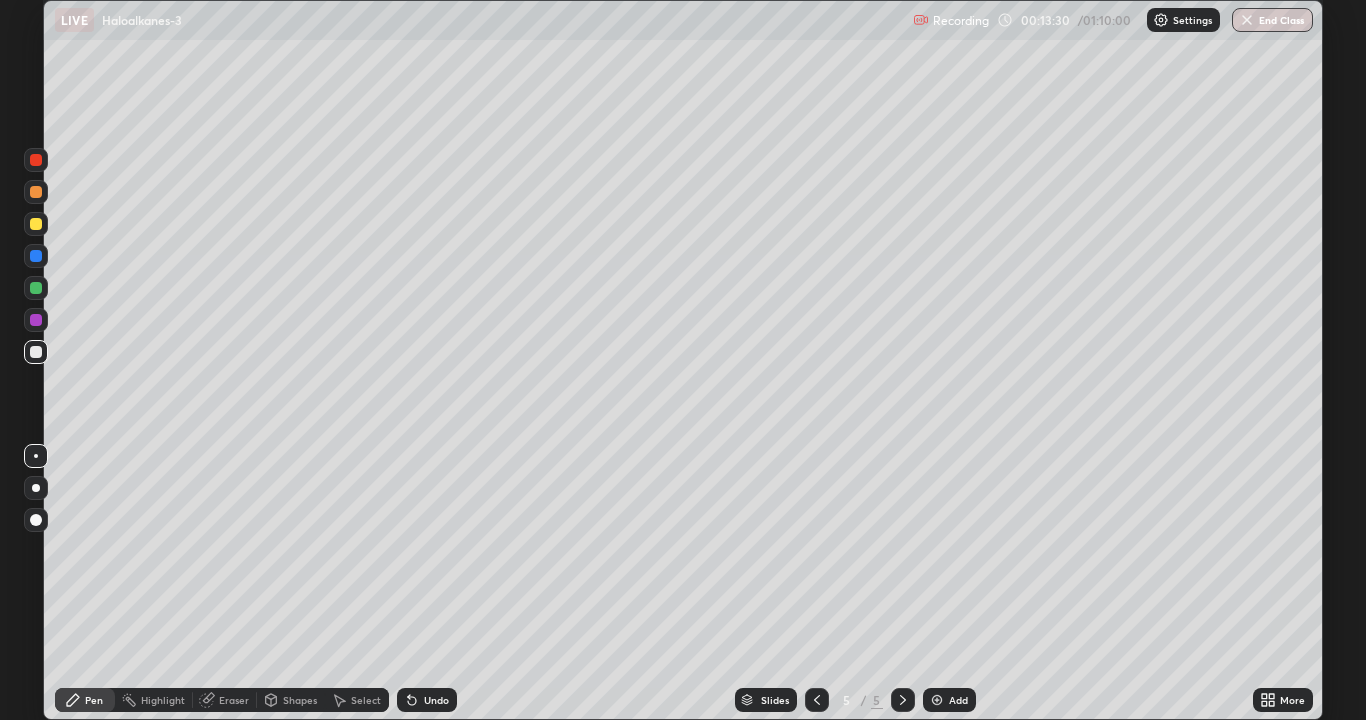 click on "Undo" at bounding box center (436, 700) 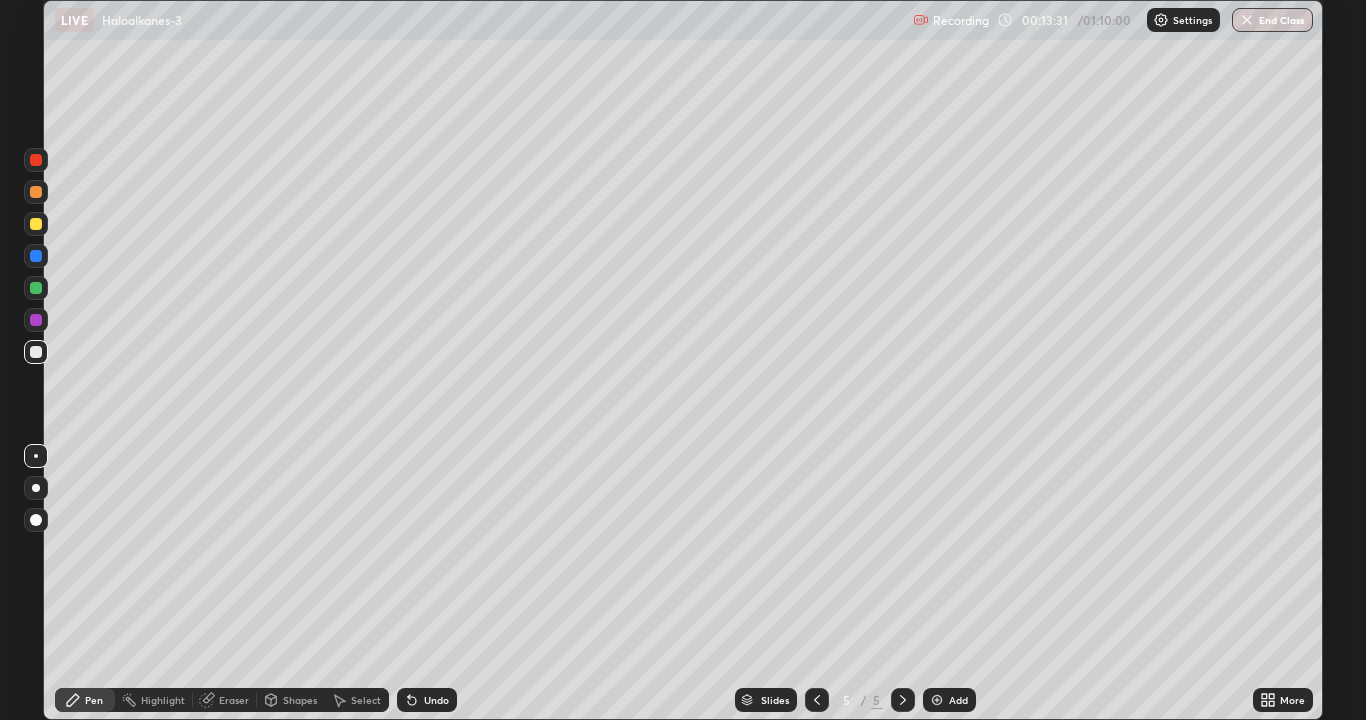 click on "Undo" at bounding box center [436, 700] 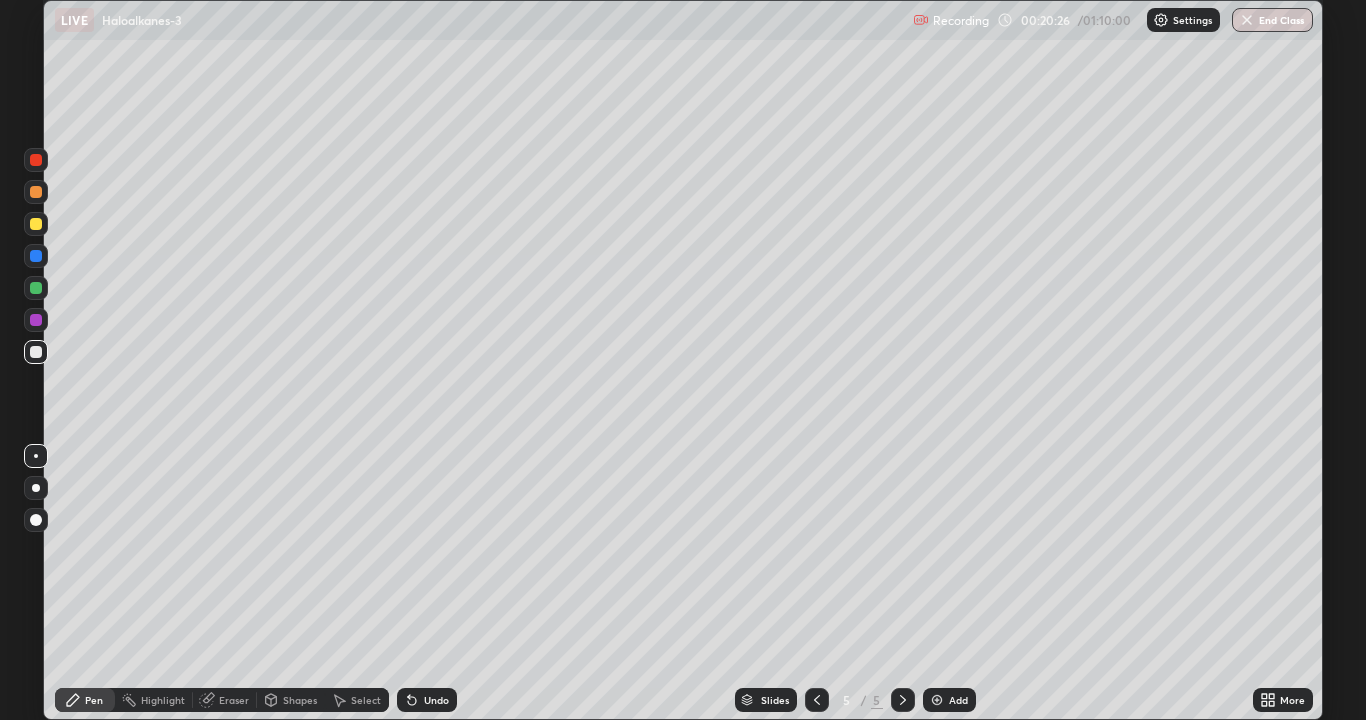 click on "Add" at bounding box center (949, 700) 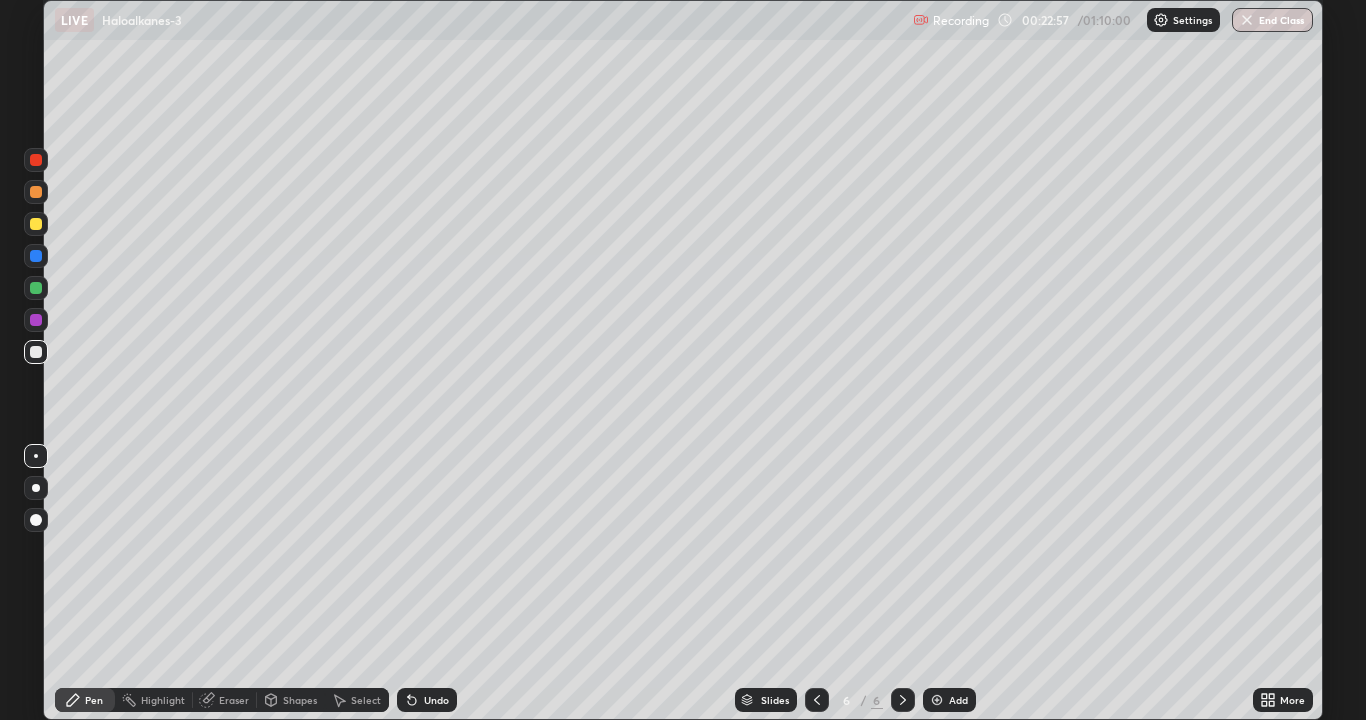 click 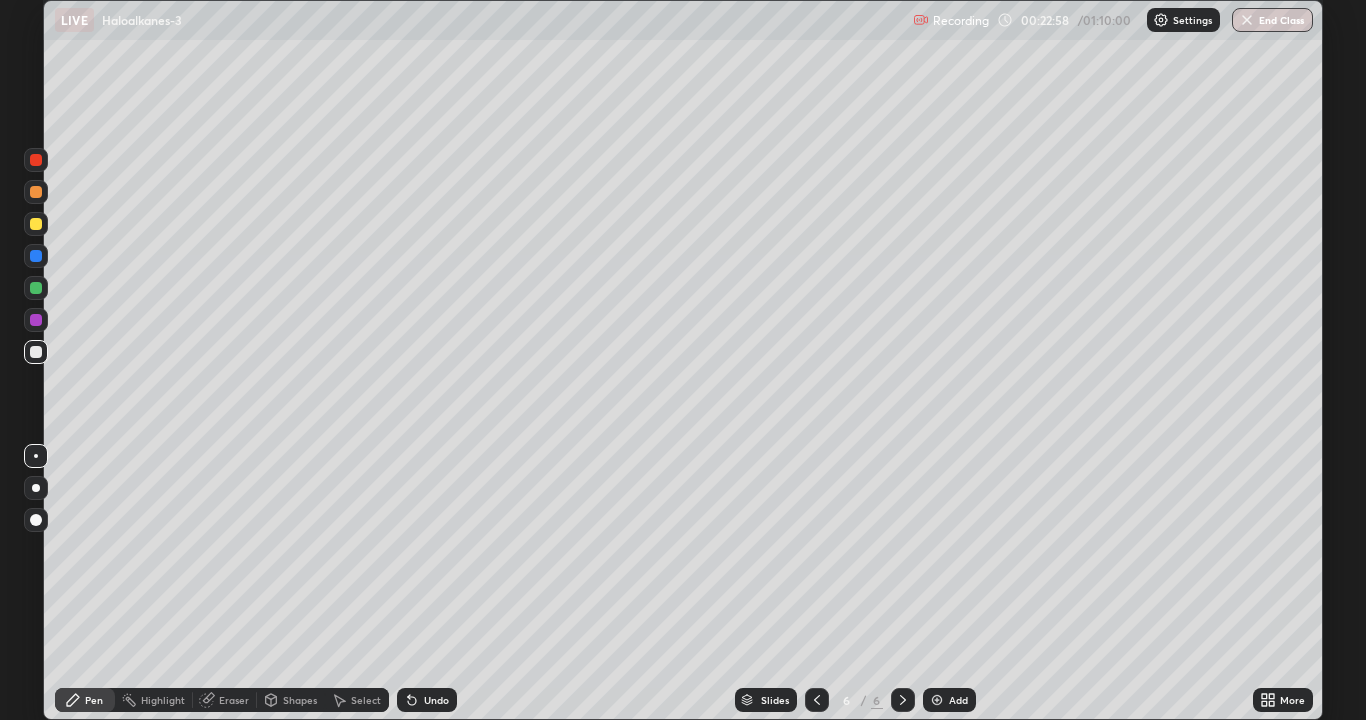 click on "Undo" at bounding box center [427, 700] 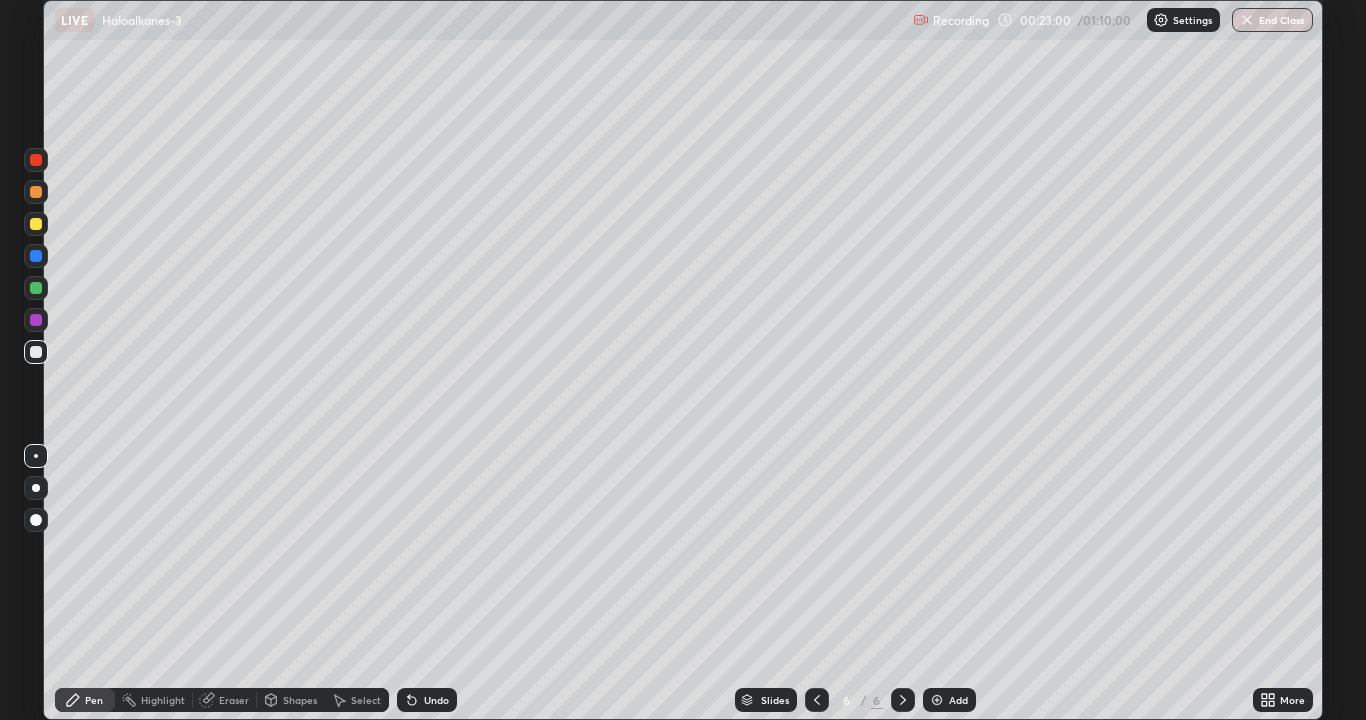 click on "Undo" at bounding box center (436, 700) 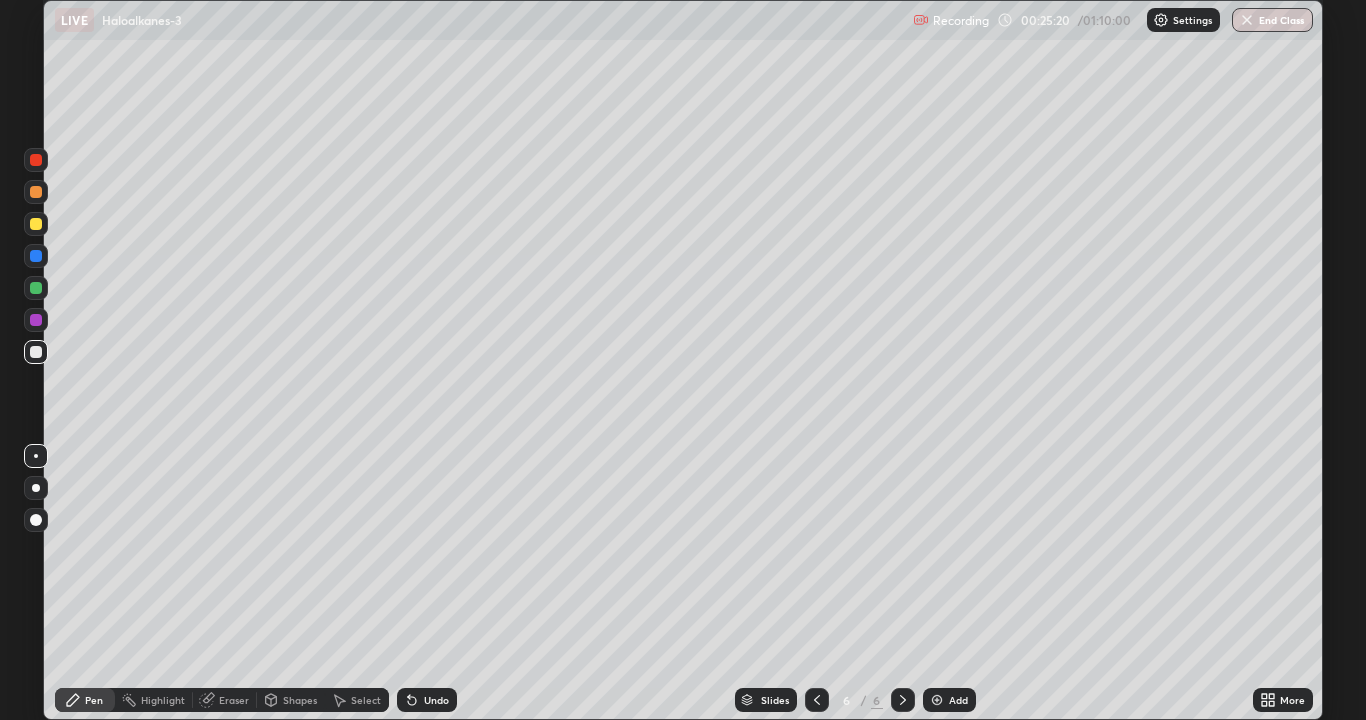 click on "Eraser" at bounding box center (234, 700) 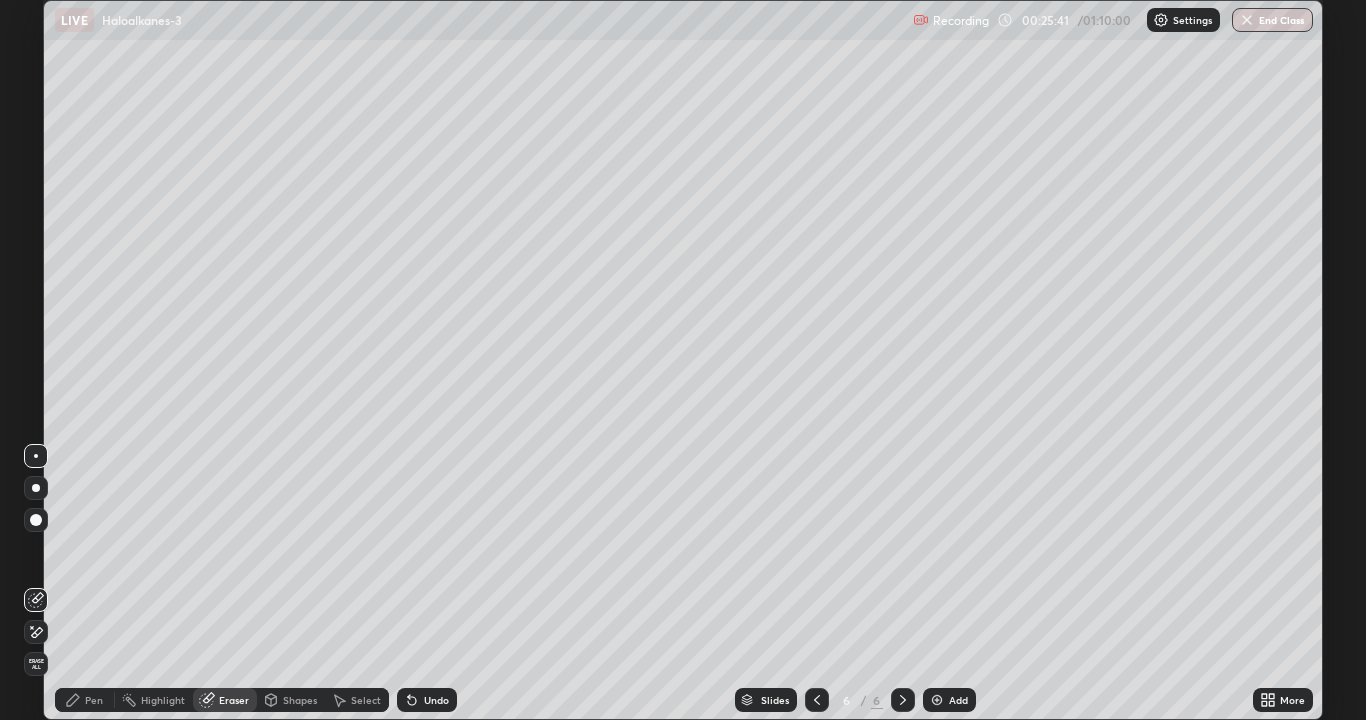 click on "Pen" at bounding box center (85, 700) 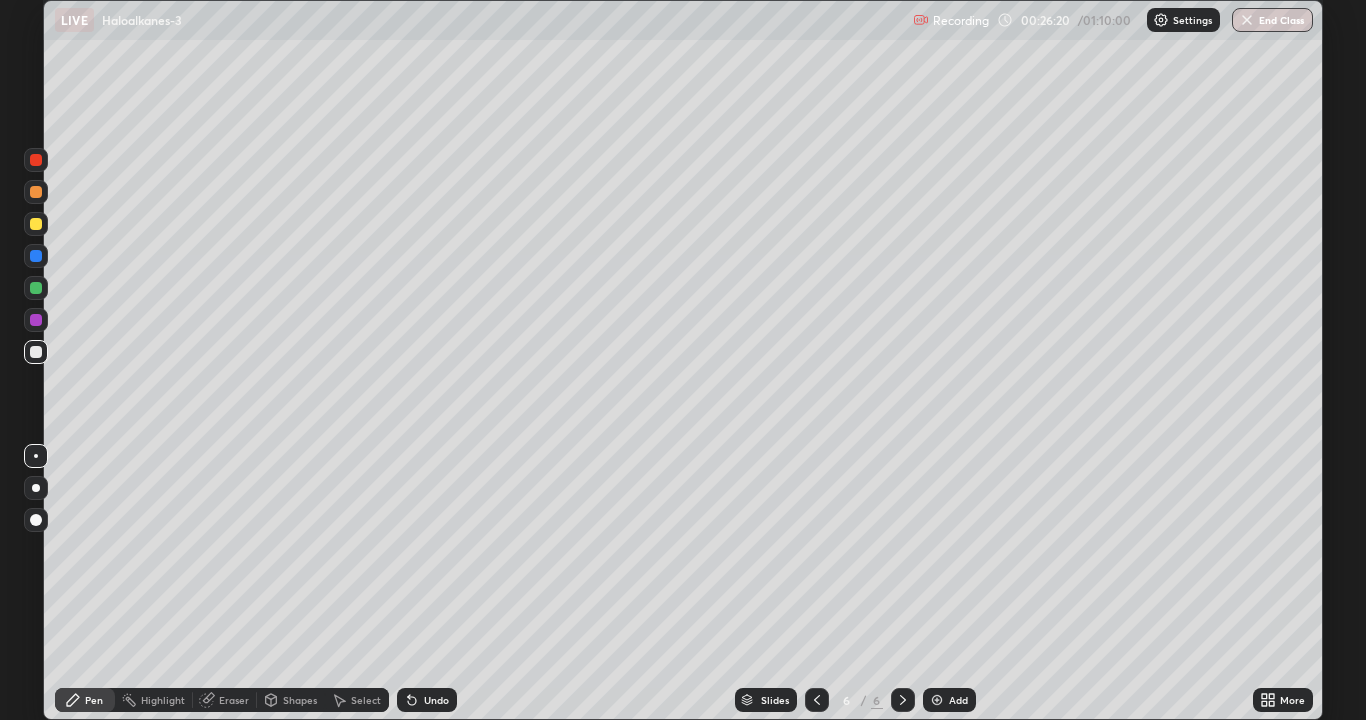 click on "Slides 6 / 6 Add" at bounding box center [855, 700] 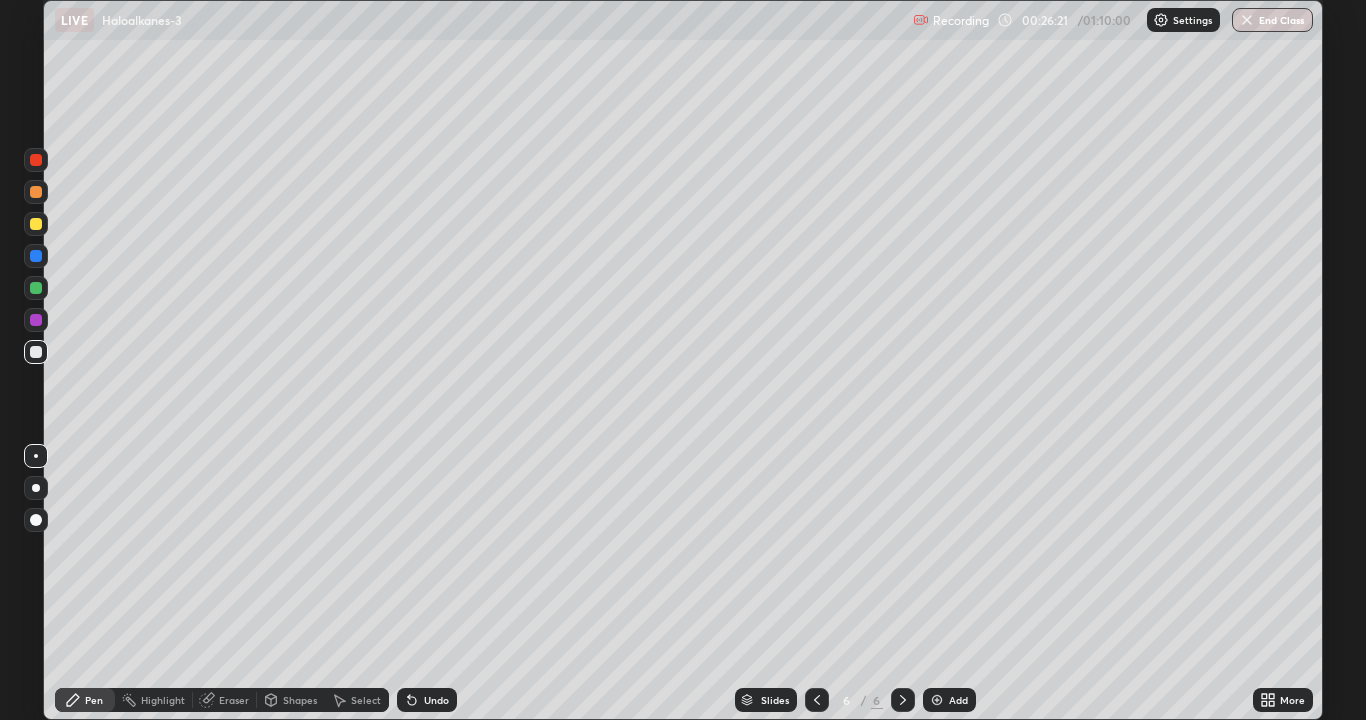 click on "Slides 6 / 6 Add" at bounding box center (855, 700) 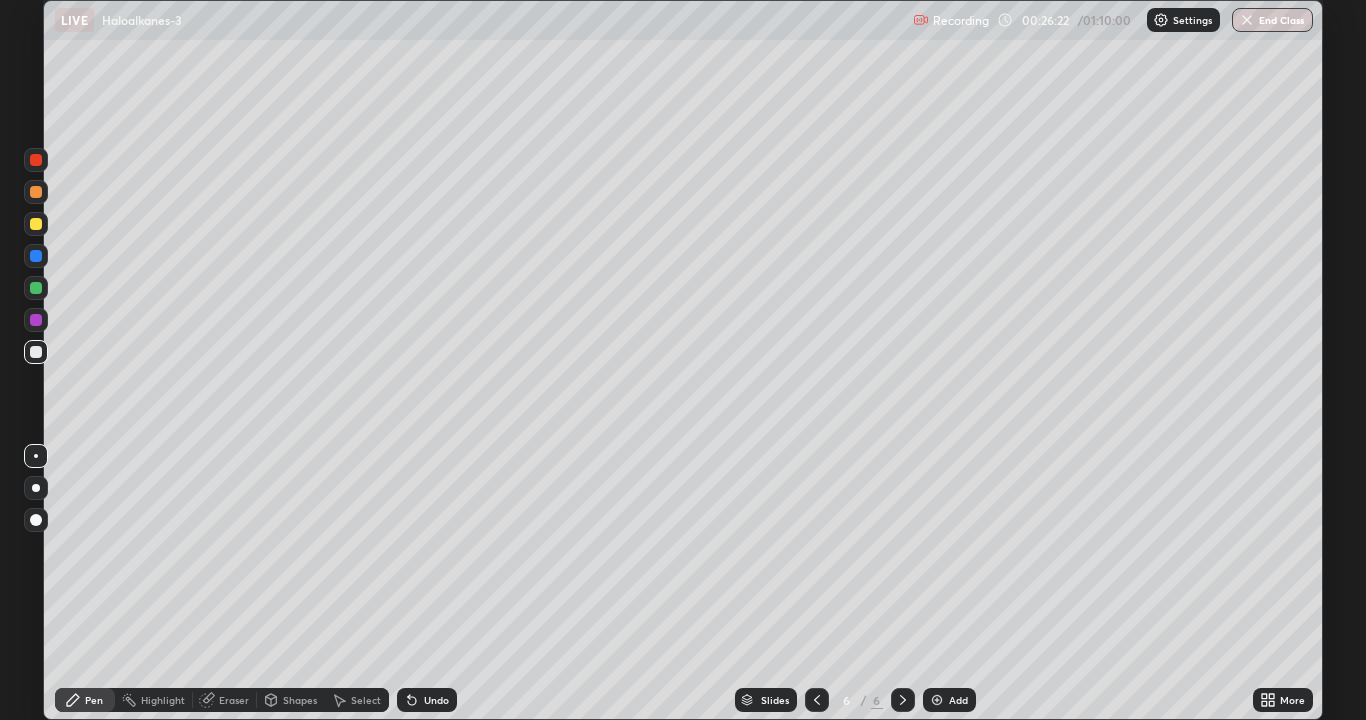 click on "Slides 6 / 6 Add" at bounding box center [855, 700] 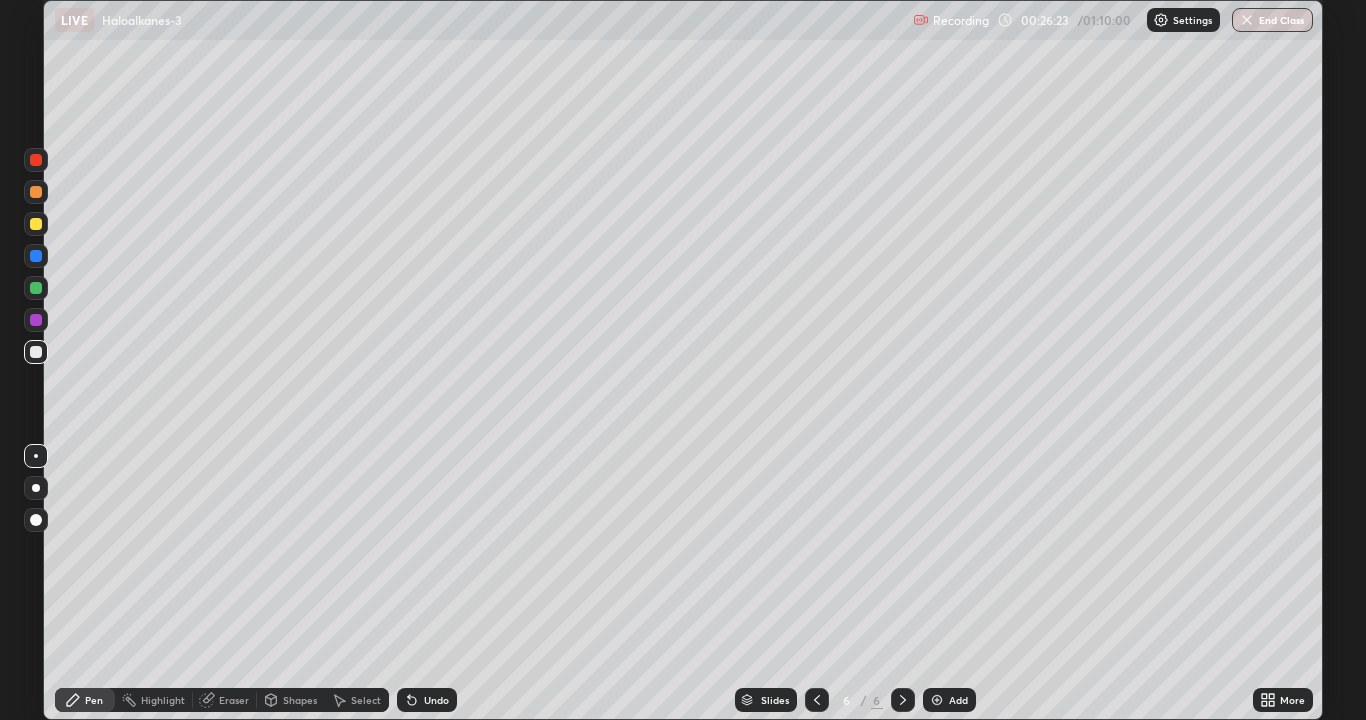 click on "Slides 6 / 6 Add" at bounding box center [855, 700] 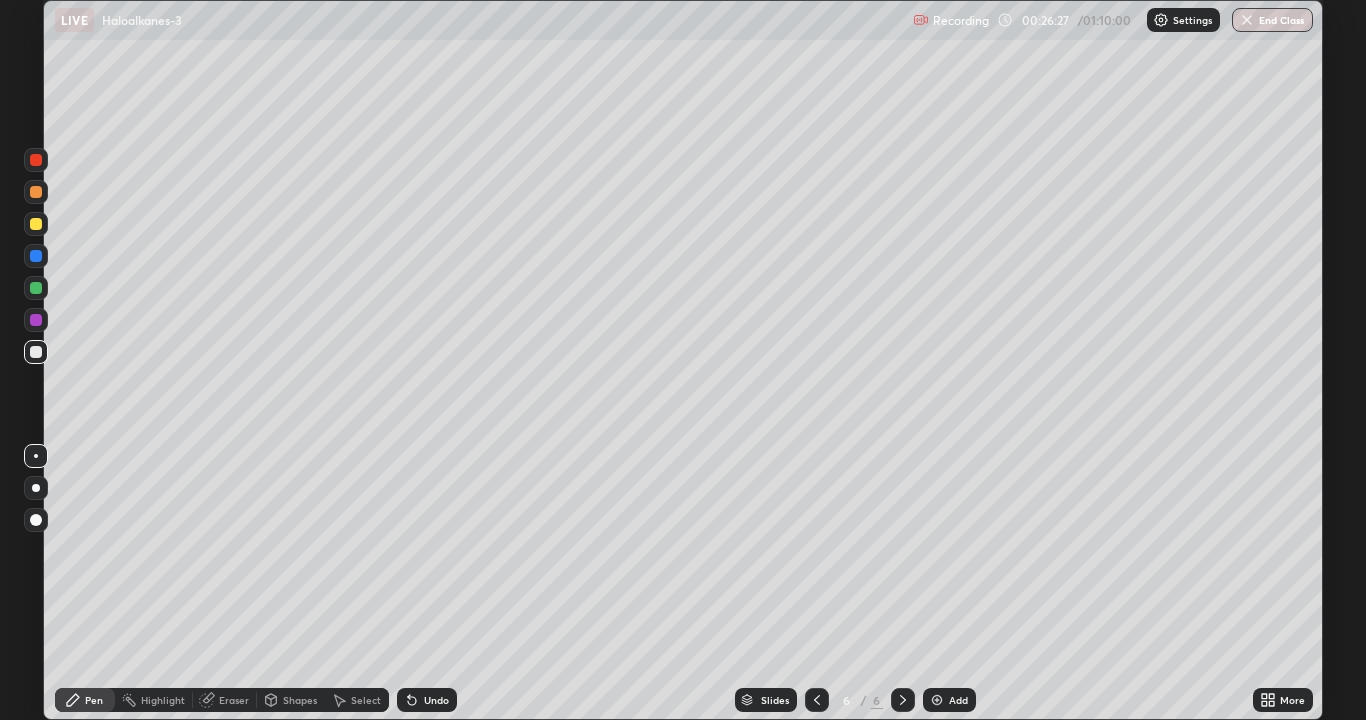 click on "Slides 6 / 6 Add" at bounding box center [855, 700] 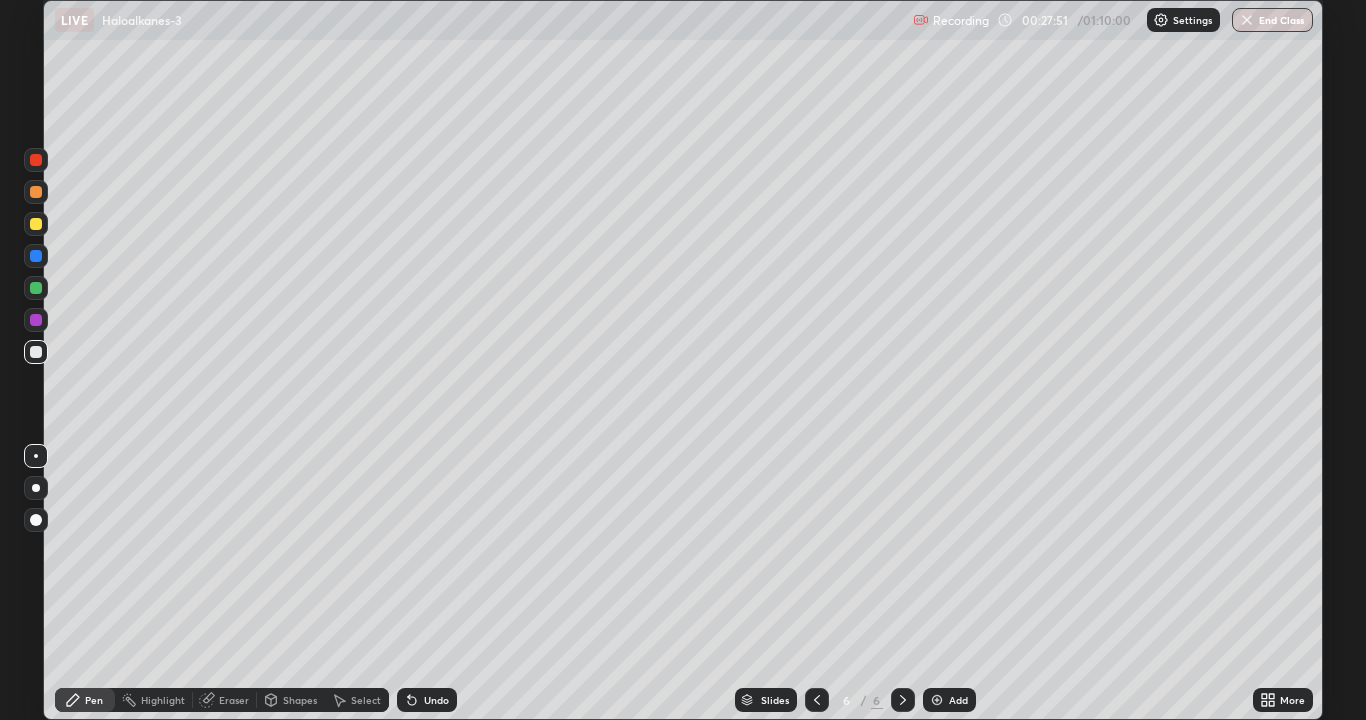 click on "Slides 6 / 6 Add" at bounding box center [855, 700] 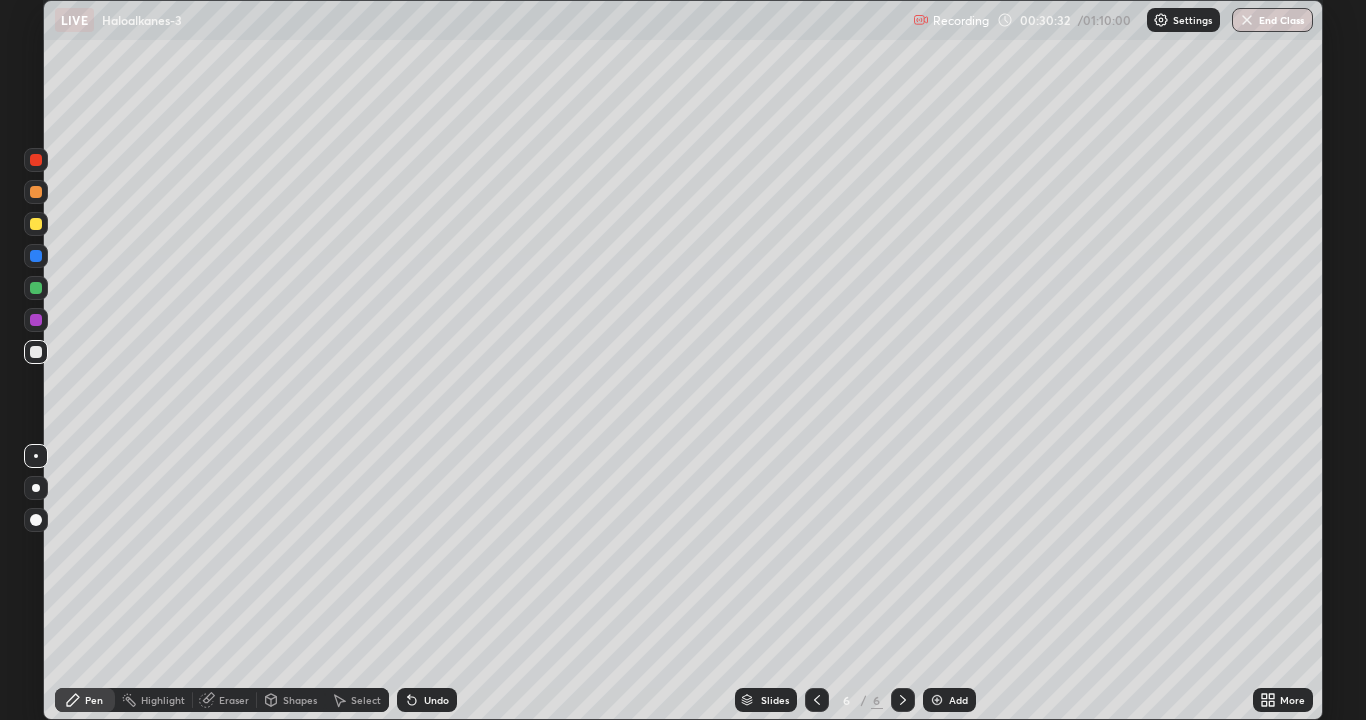 click at bounding box center [937, 700] 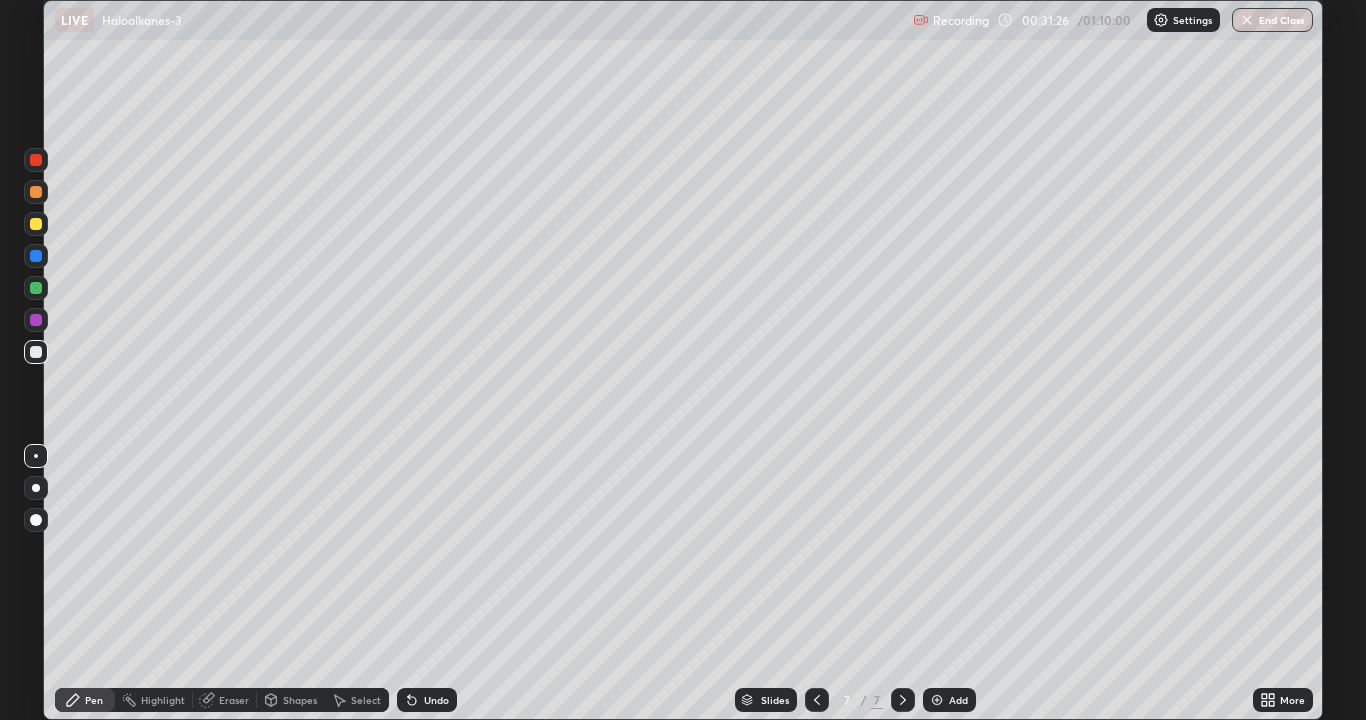 click on "Eraser" at bounding box center (234, 700) 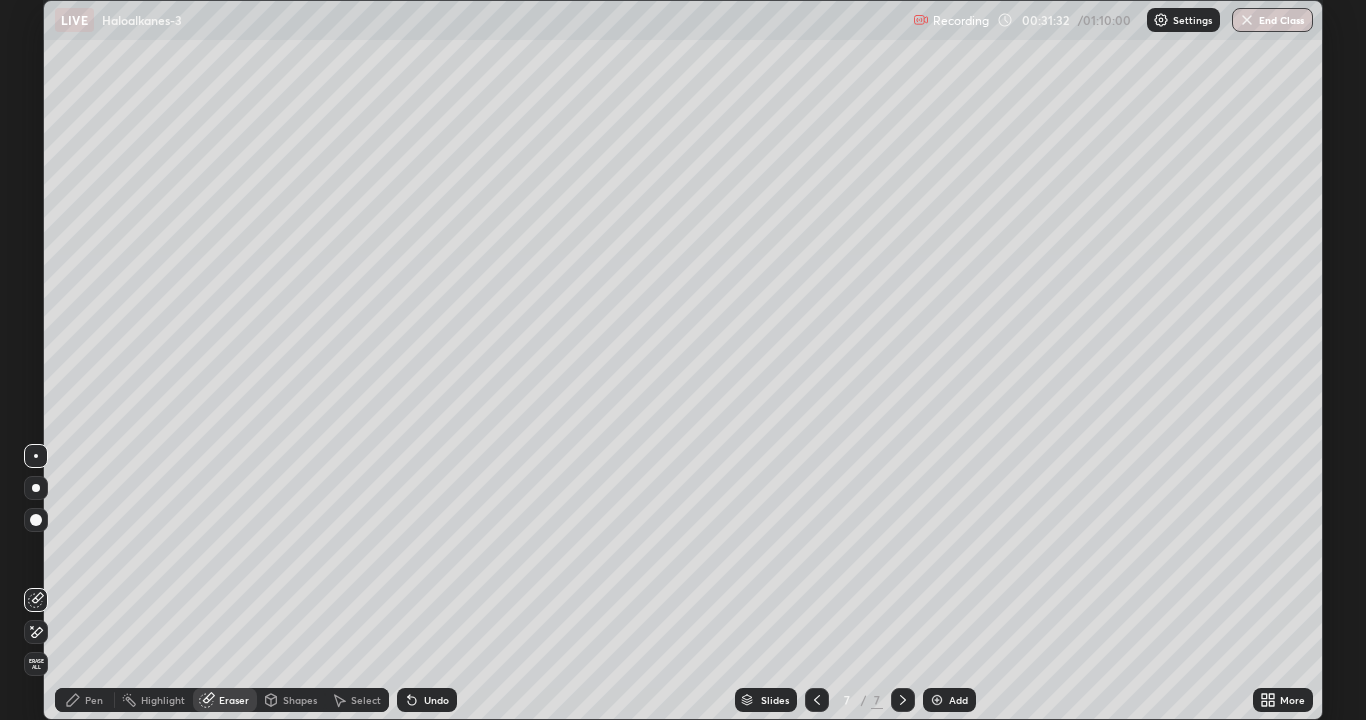 click on "Pen" at bounding box center [94, 700] 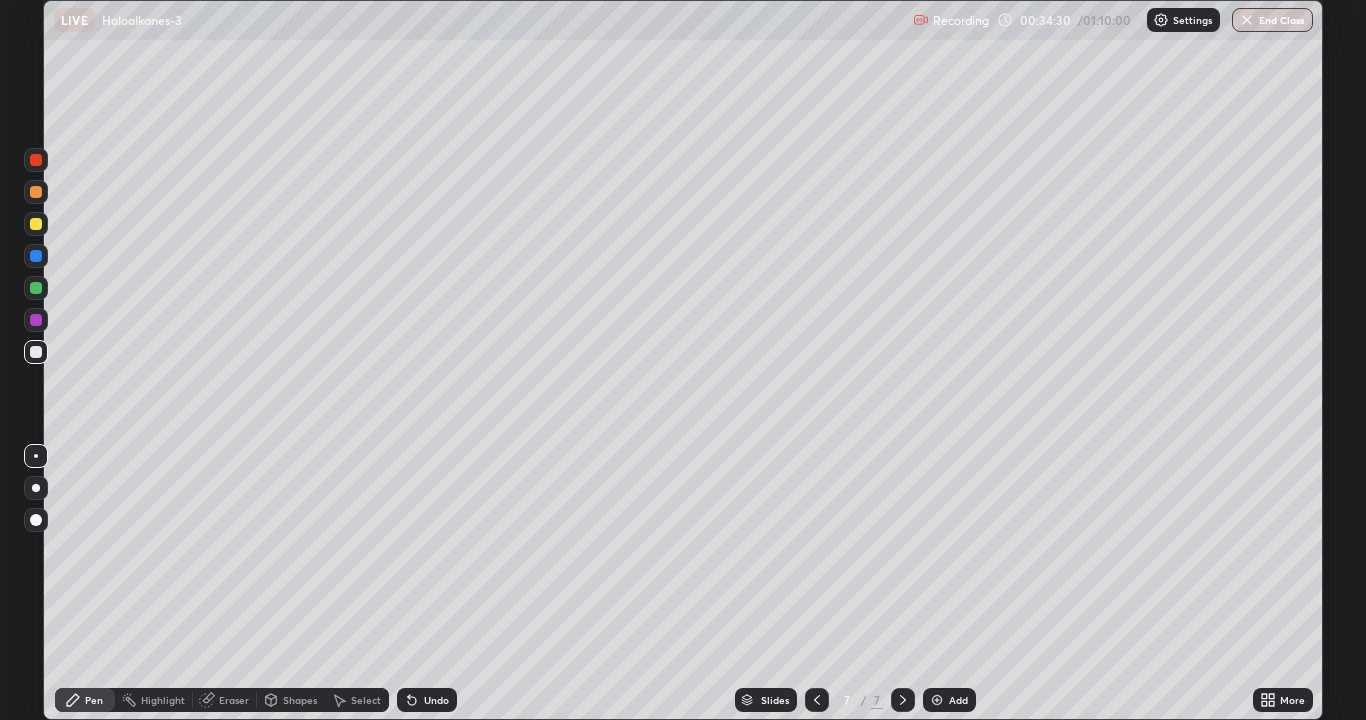 click on "Add" at bounding box center [949, 700] 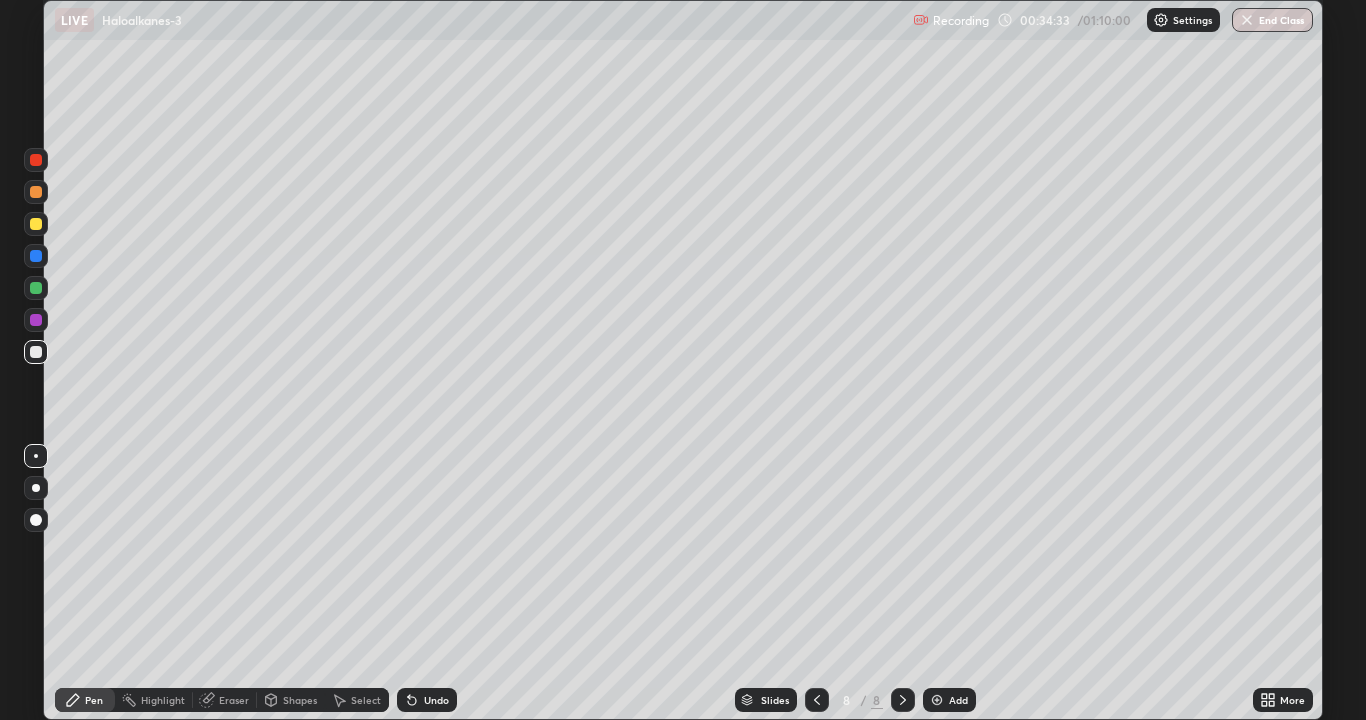 click at bounding box center (36, 224) 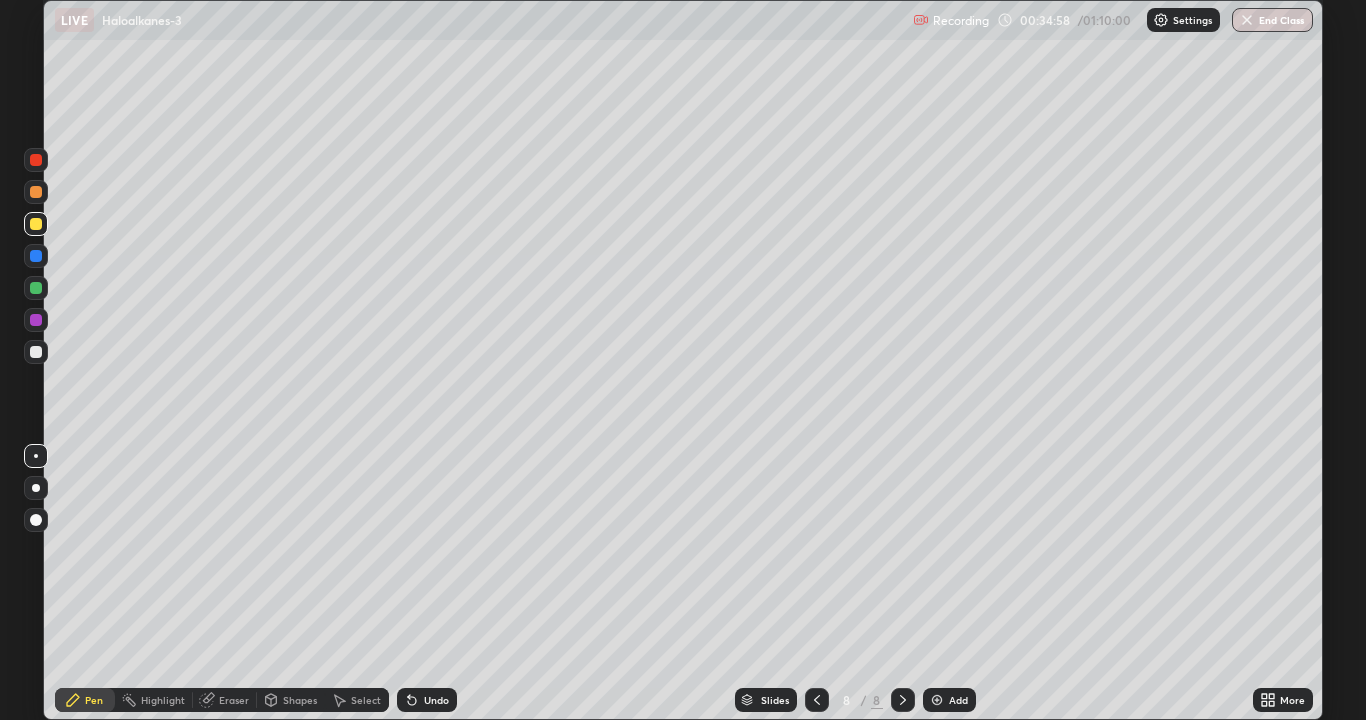 click at bounding box center (36, 352) 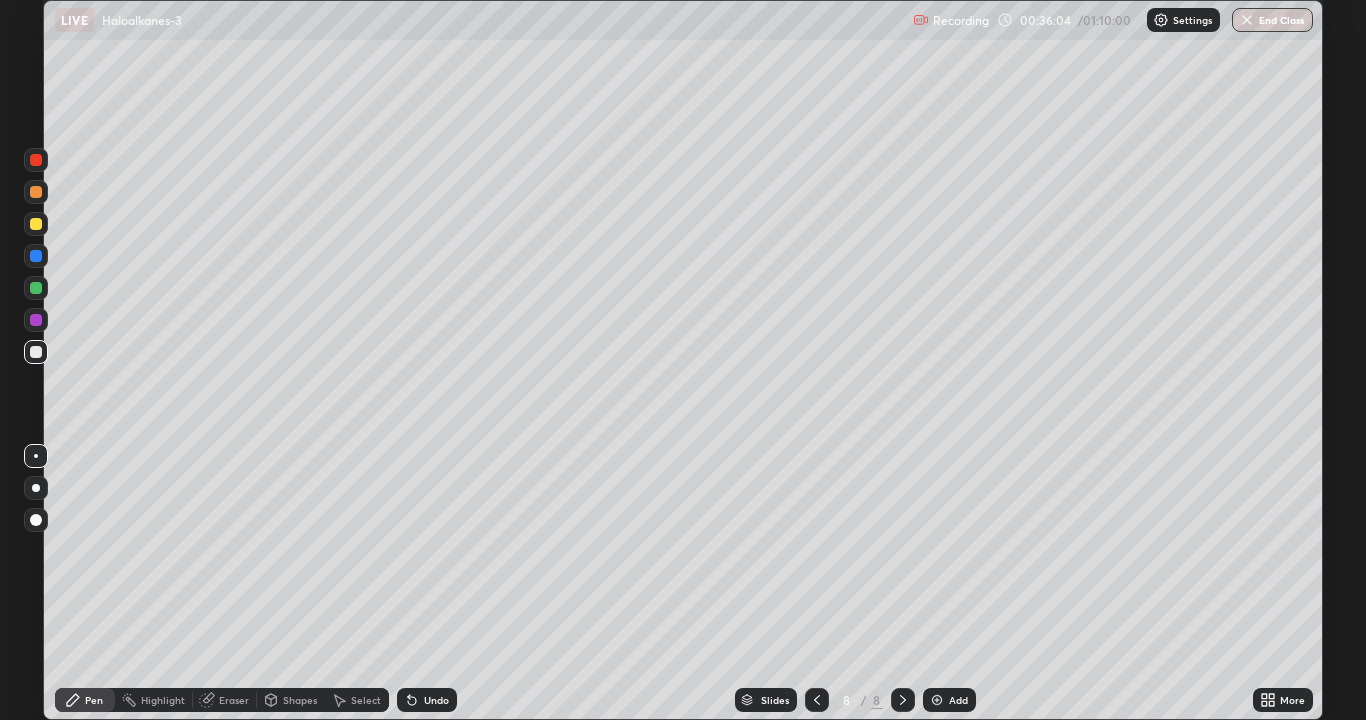 click on "Eraser" at bounding box center (234, 700) 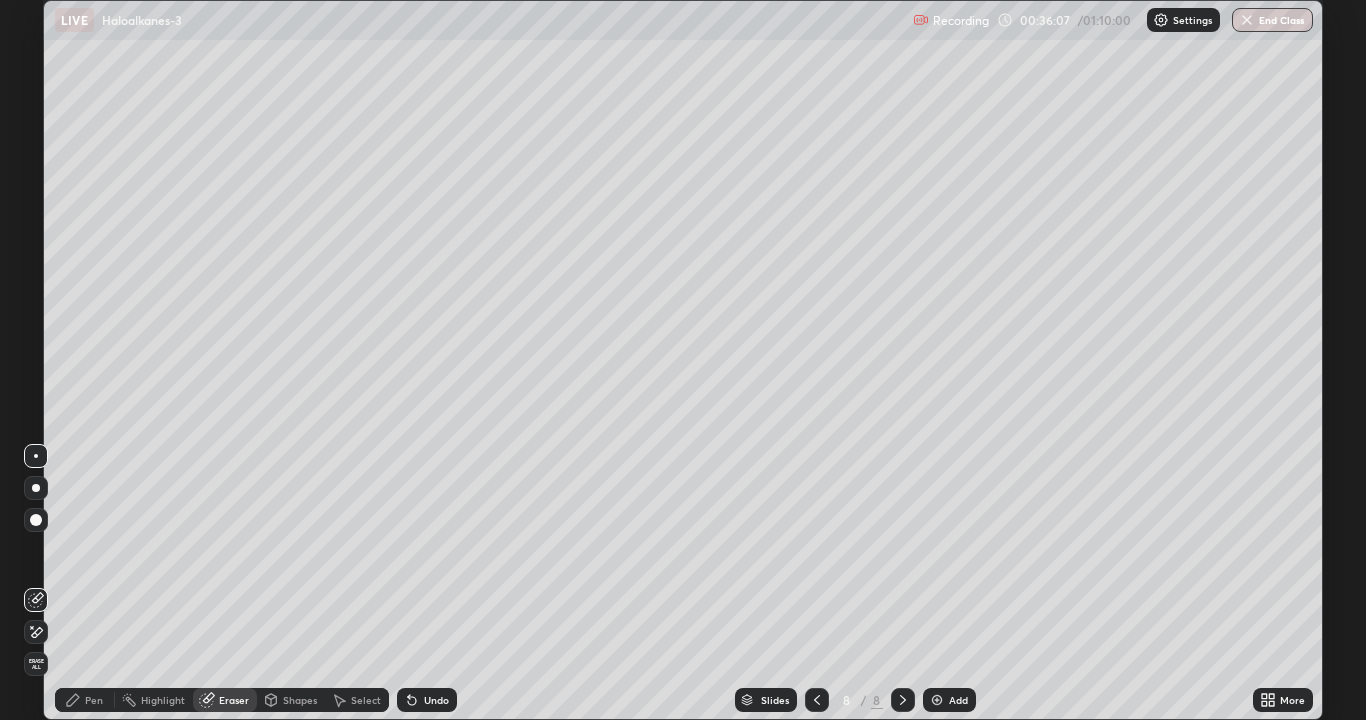 click on "Pen" at bounding box center (94, 700) 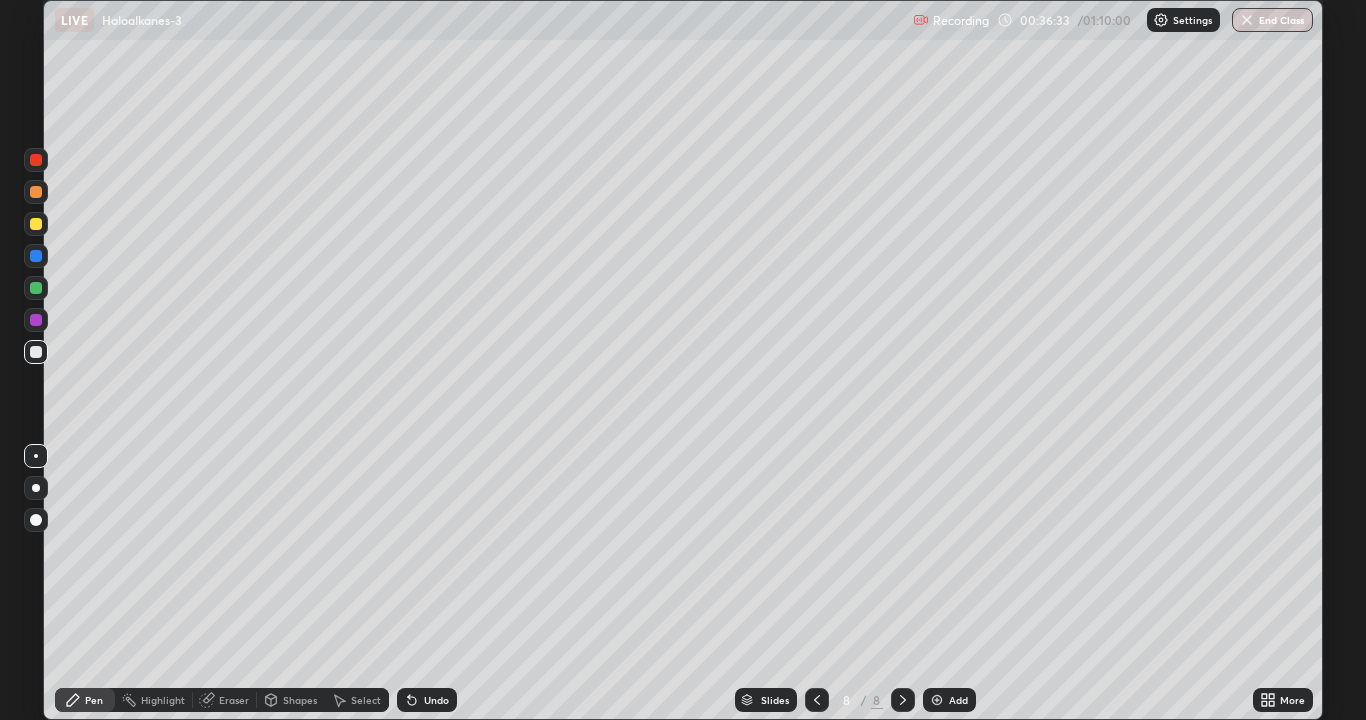 click at bounding box center (36, 320) 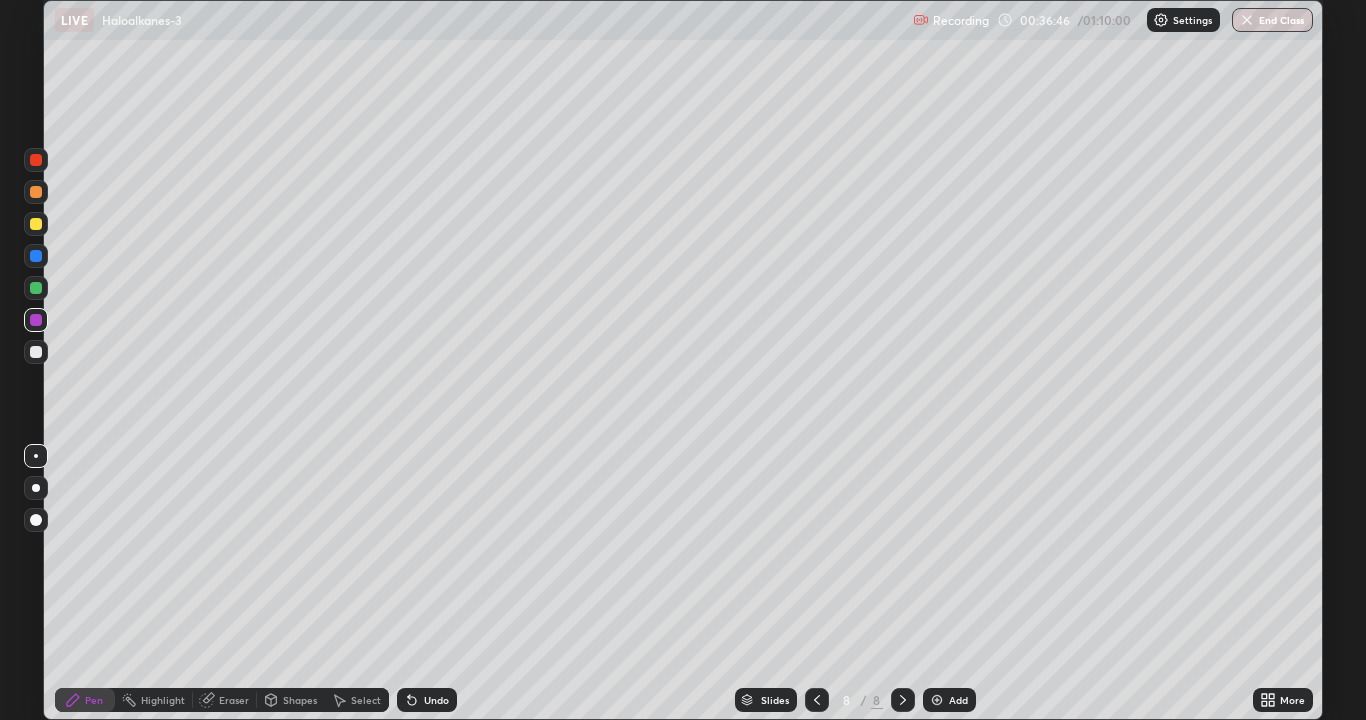 click at bounding box center (36, 352) 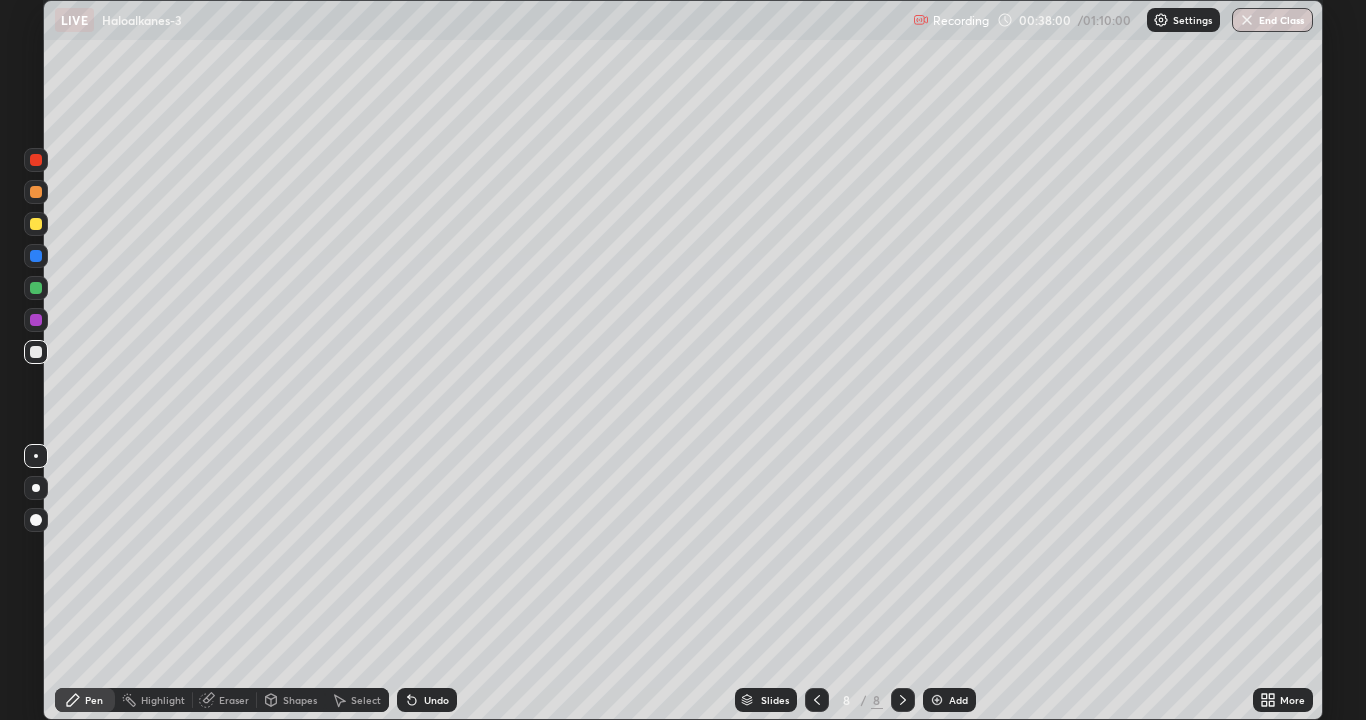 click at bounding box center (937, 700) 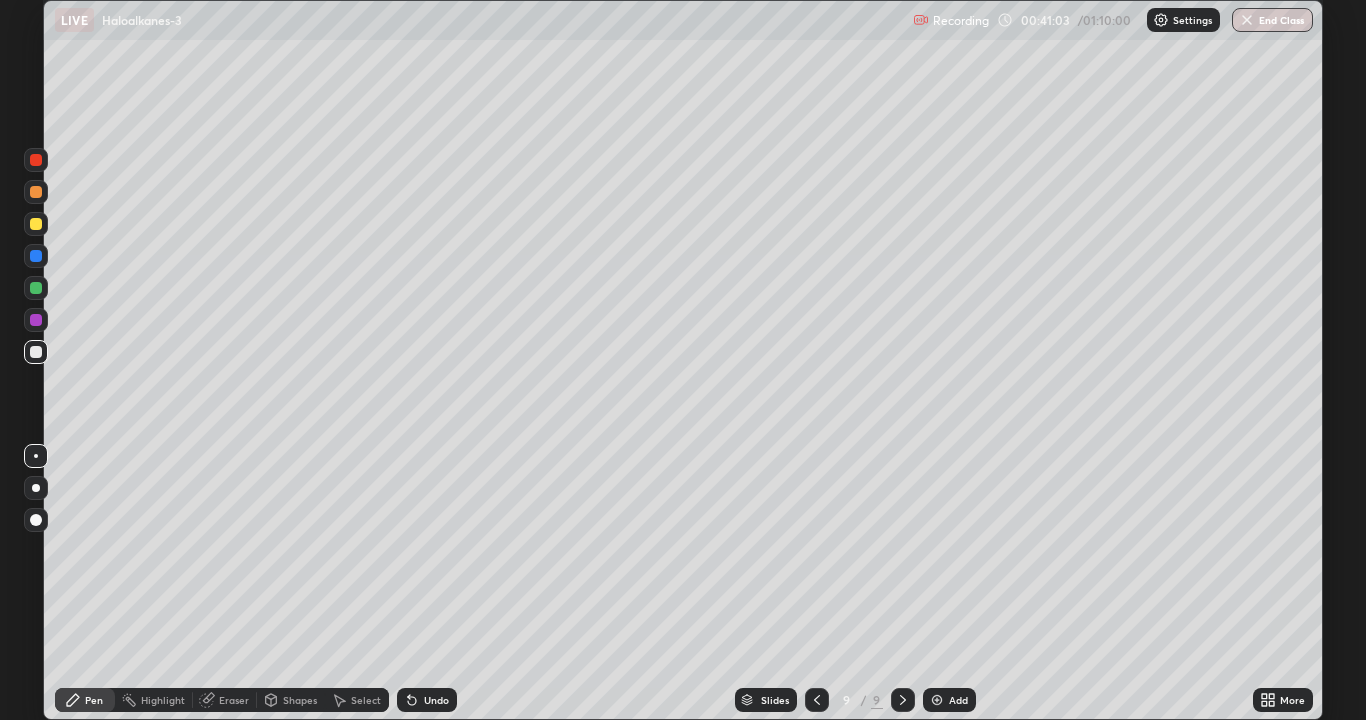 click at bounding box center [817, 700] 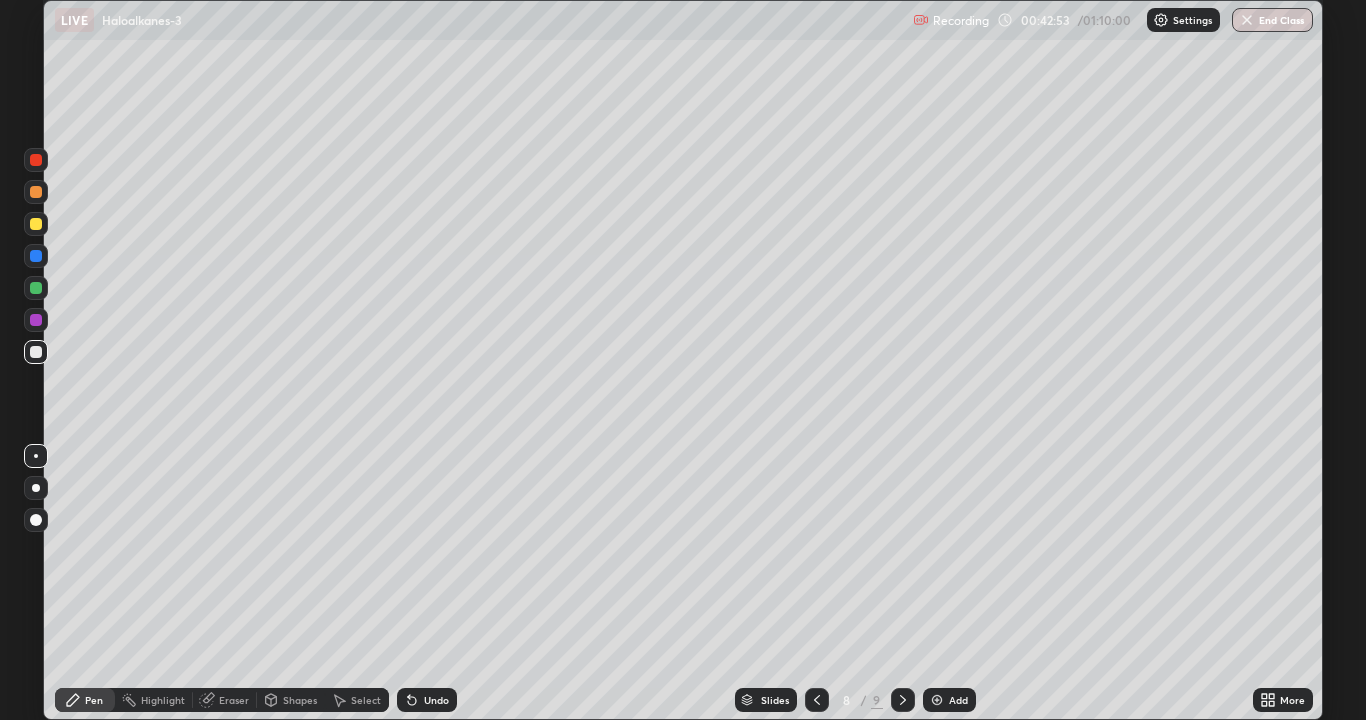 click 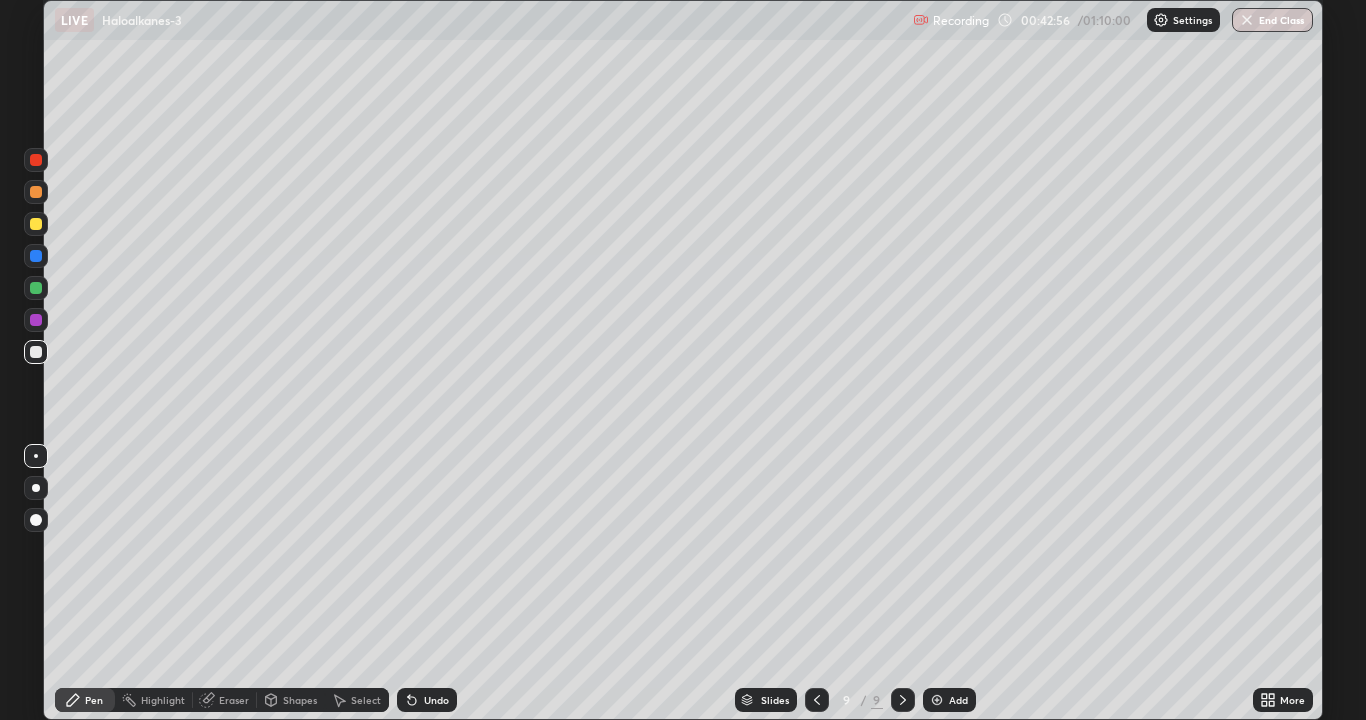 click at bounding box center (36, 320) 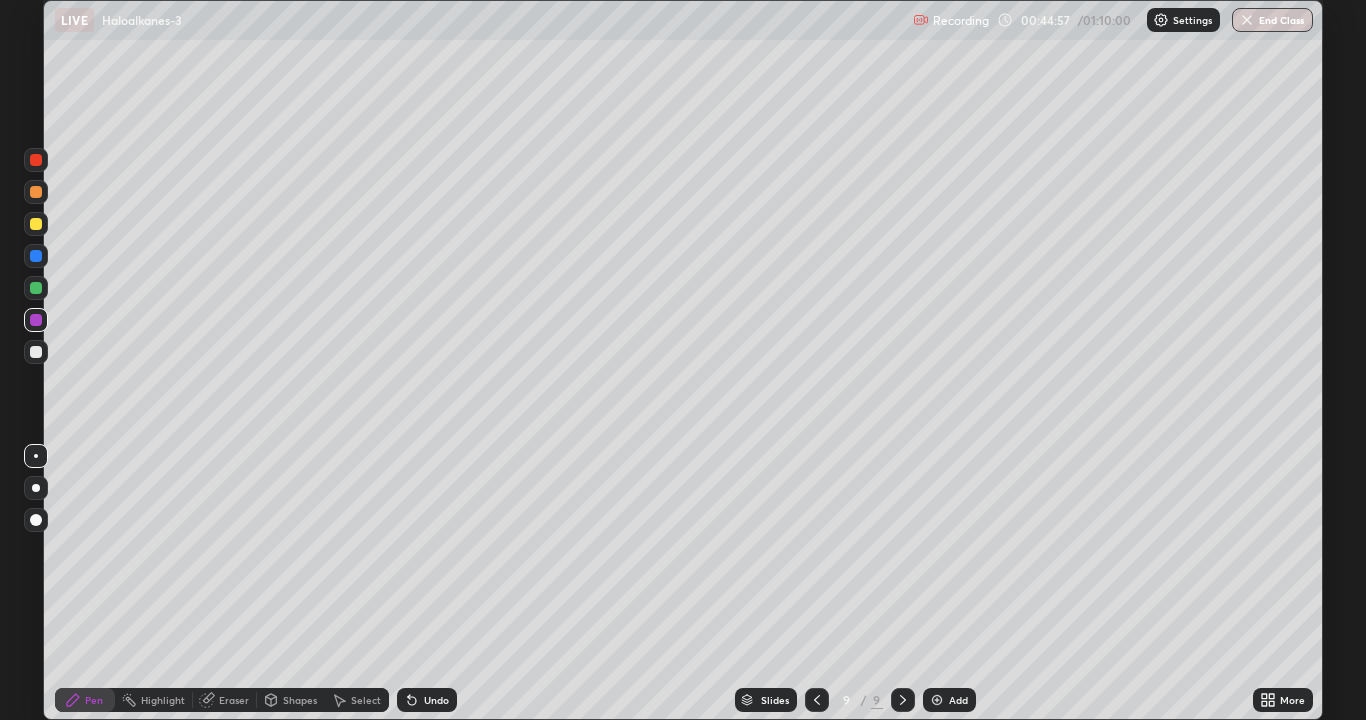 click 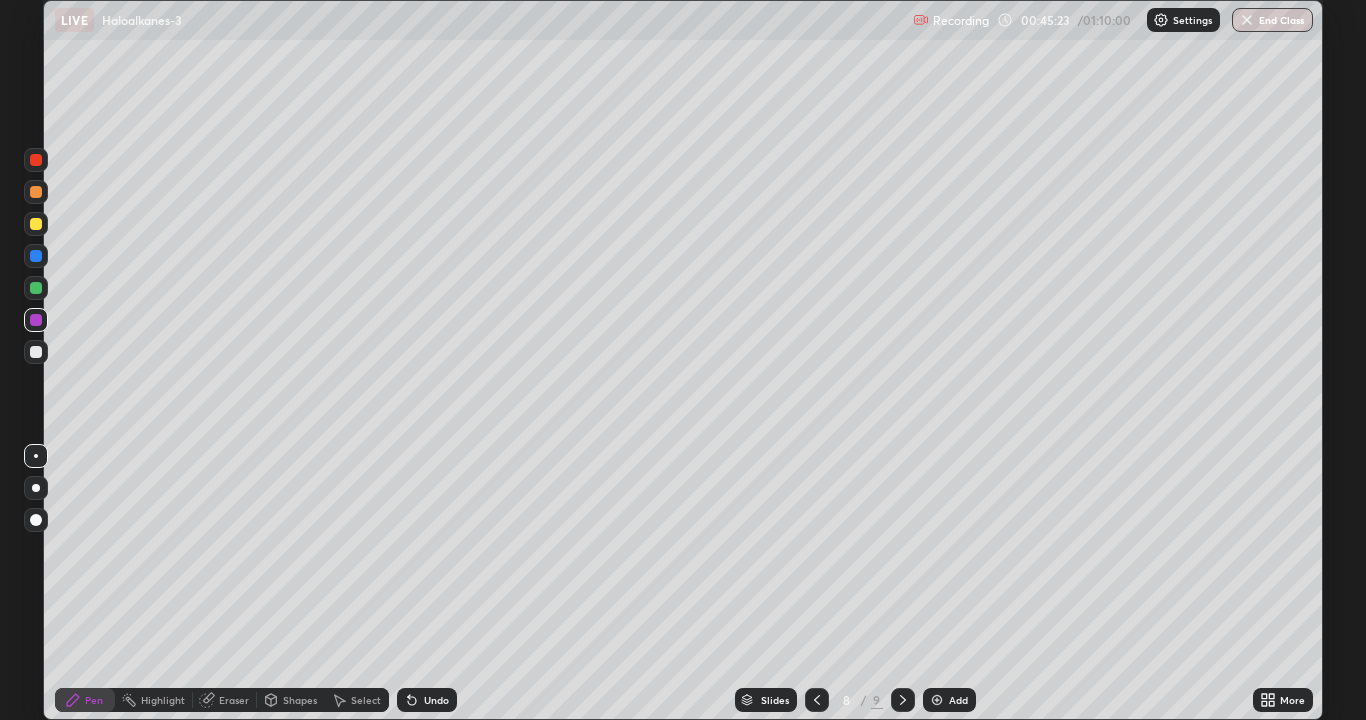 click 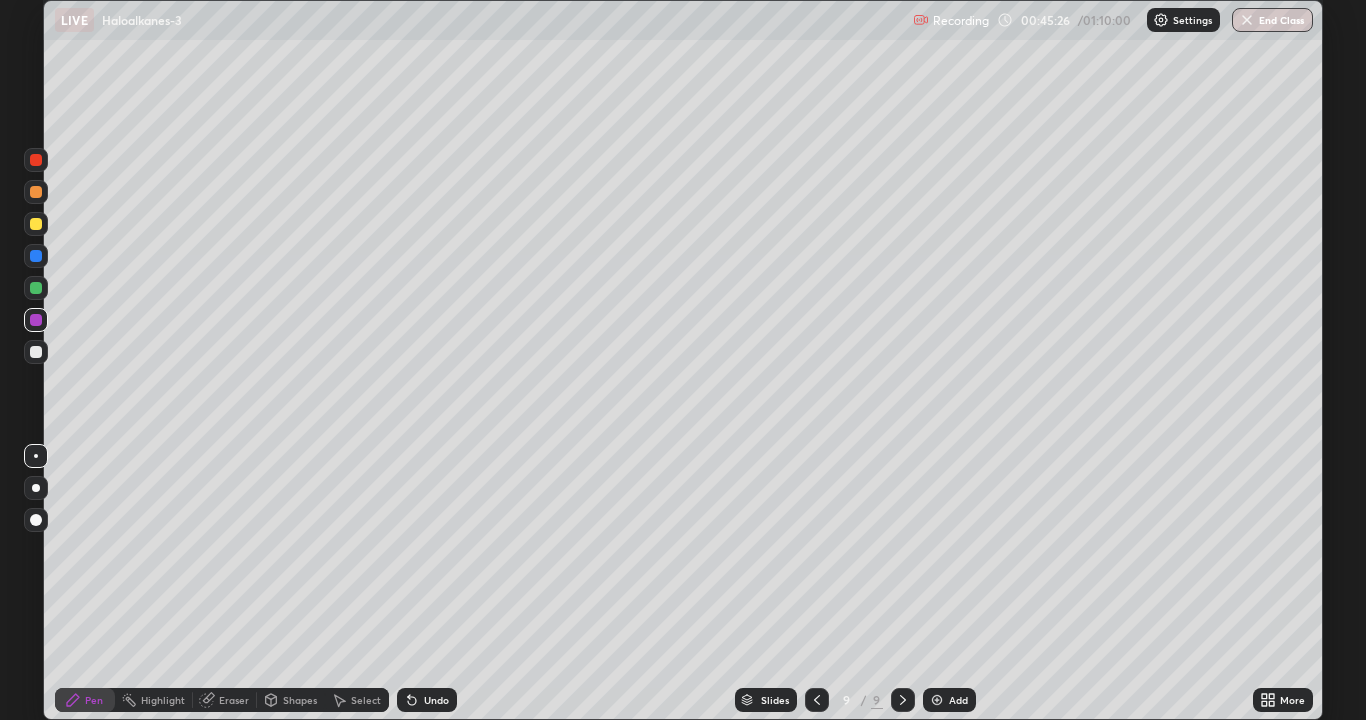 click at bounding box center (937, 700) 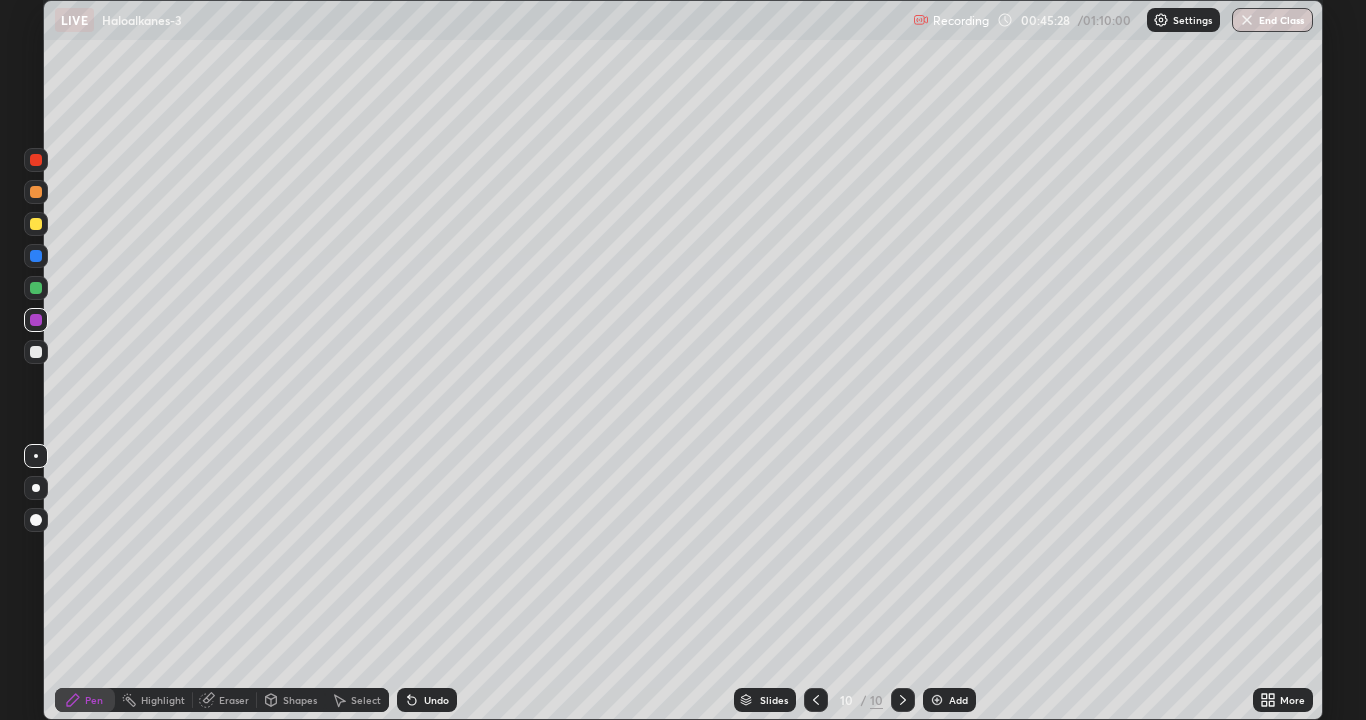 click at bounding box center (36, 352) 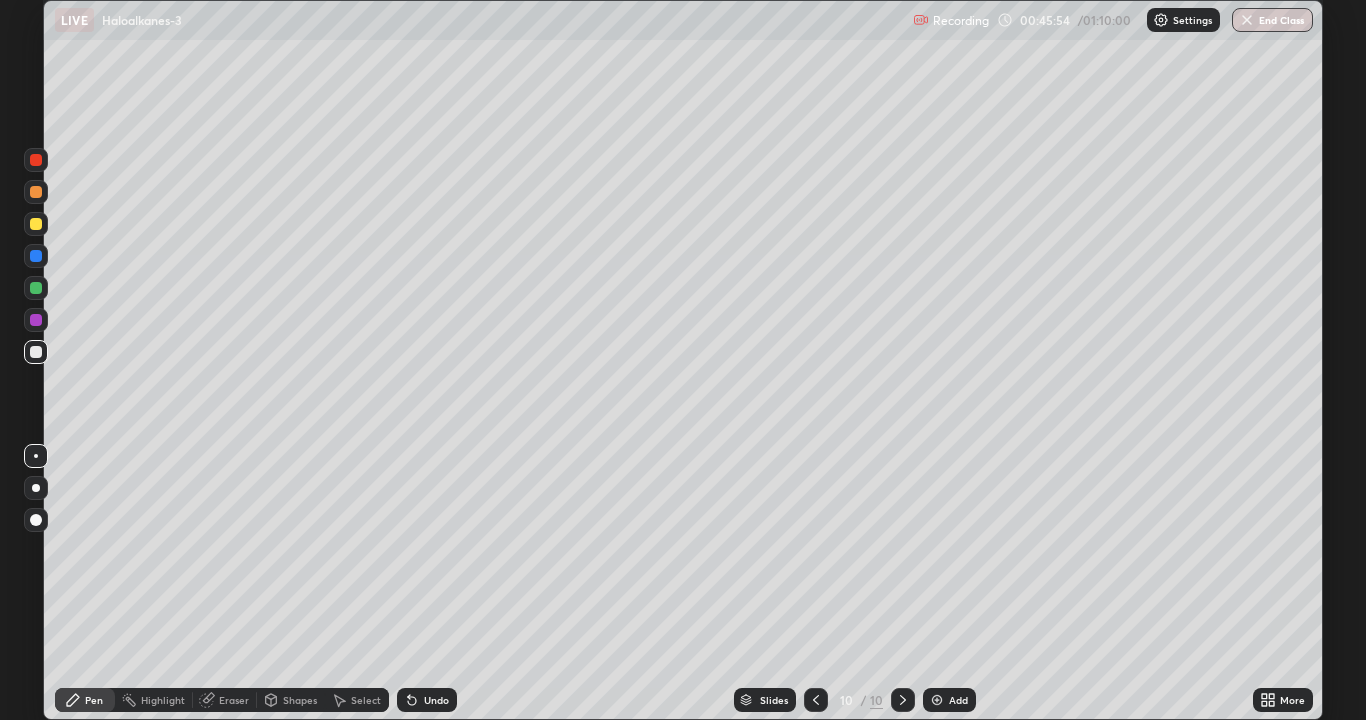 click at bounding box center [36, 320] 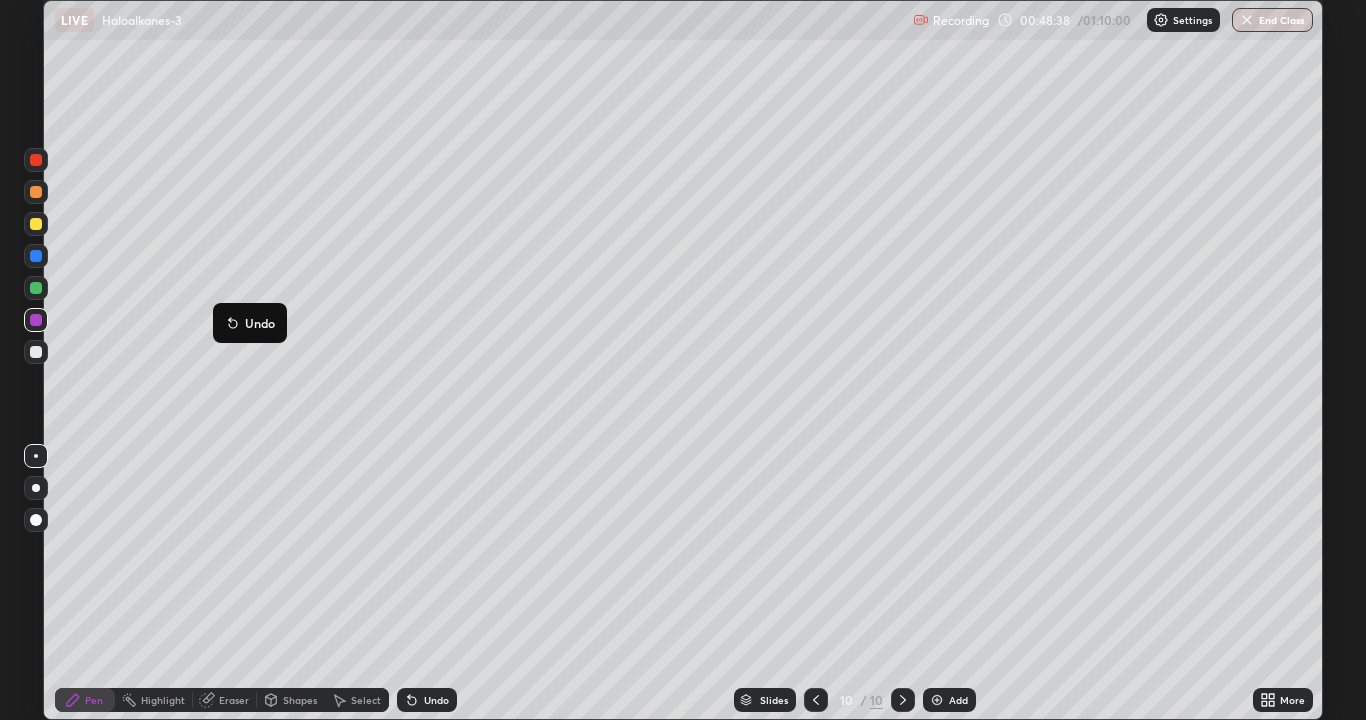 click on "Add" at bounding box center (949, 700) 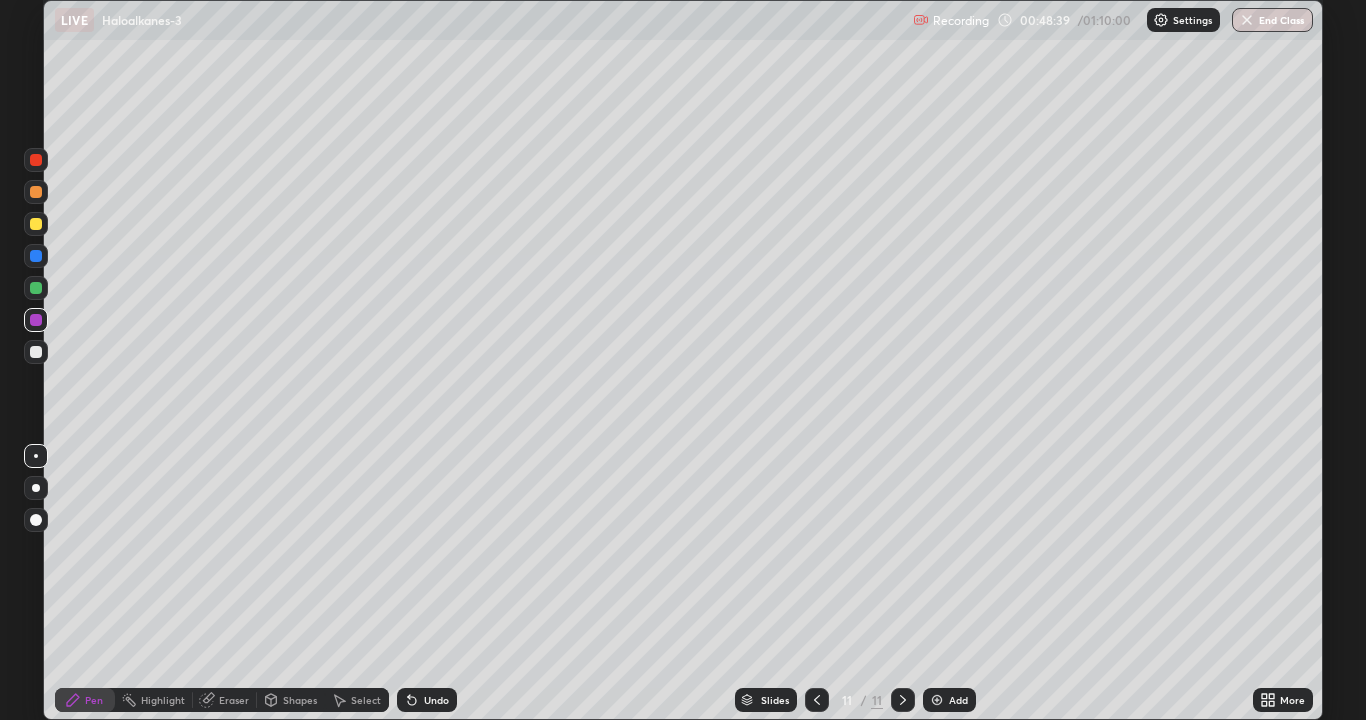 click at bounding box center (36, 352) 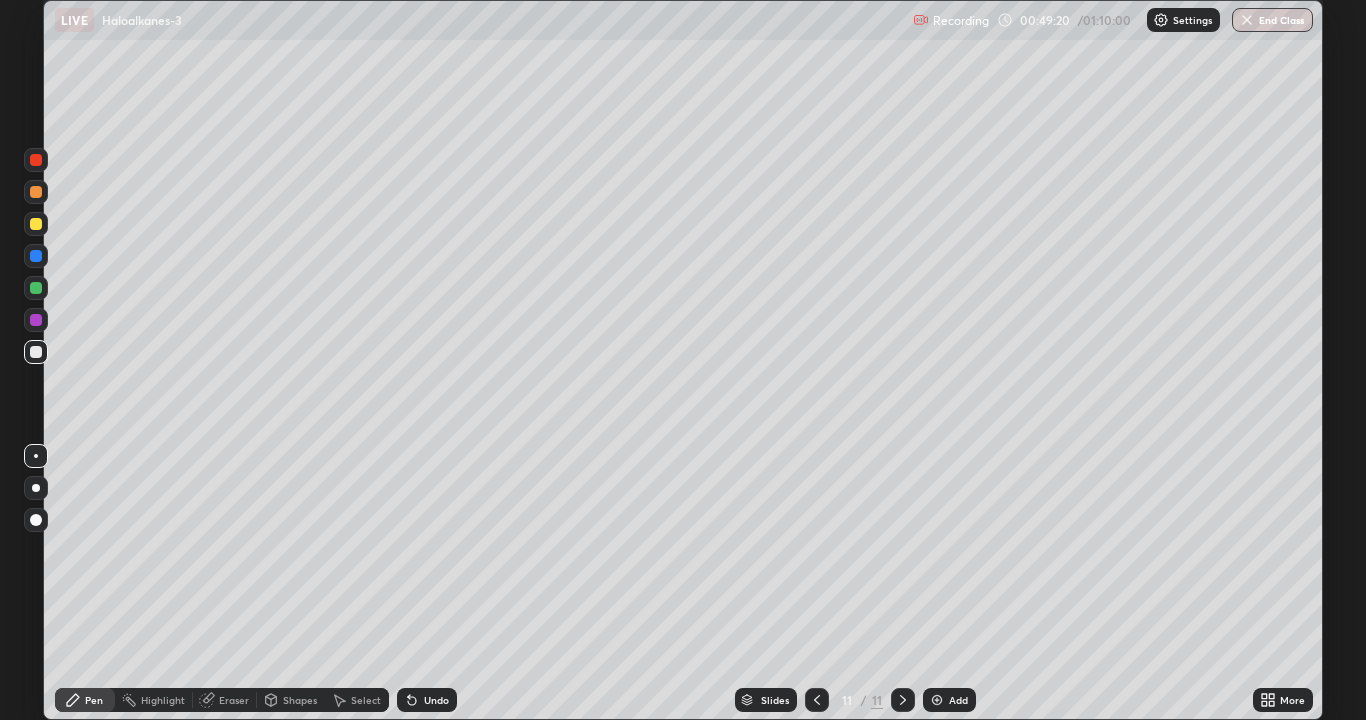 click at bounding box center [817, 700] 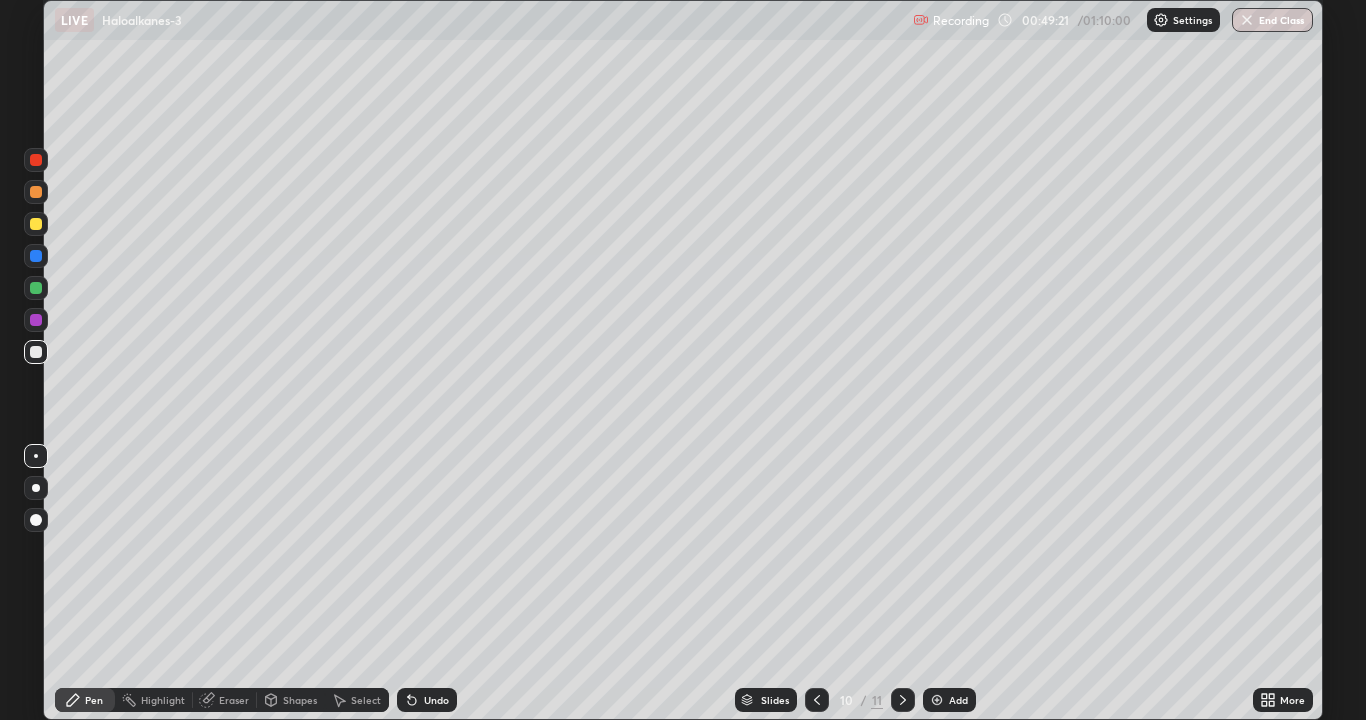 click 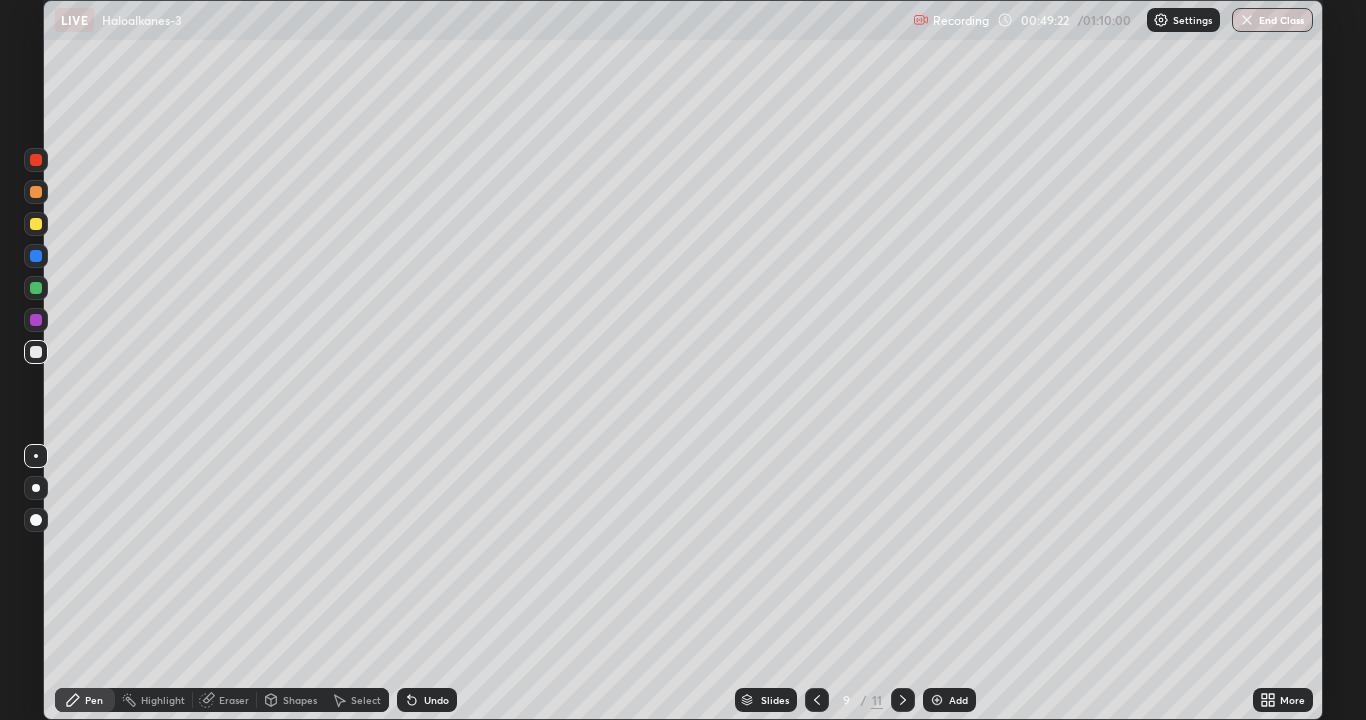 click at bounding box center (817, 700) 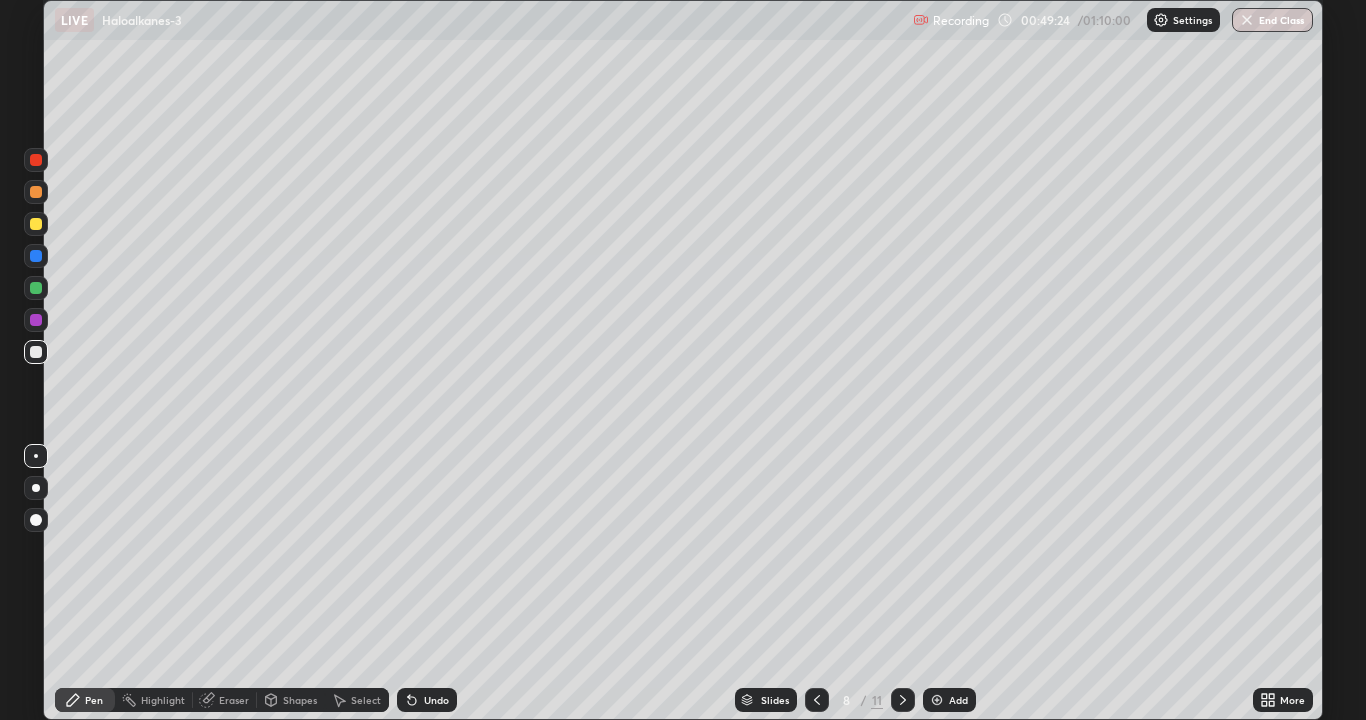 click at bounding box center [817, 700] 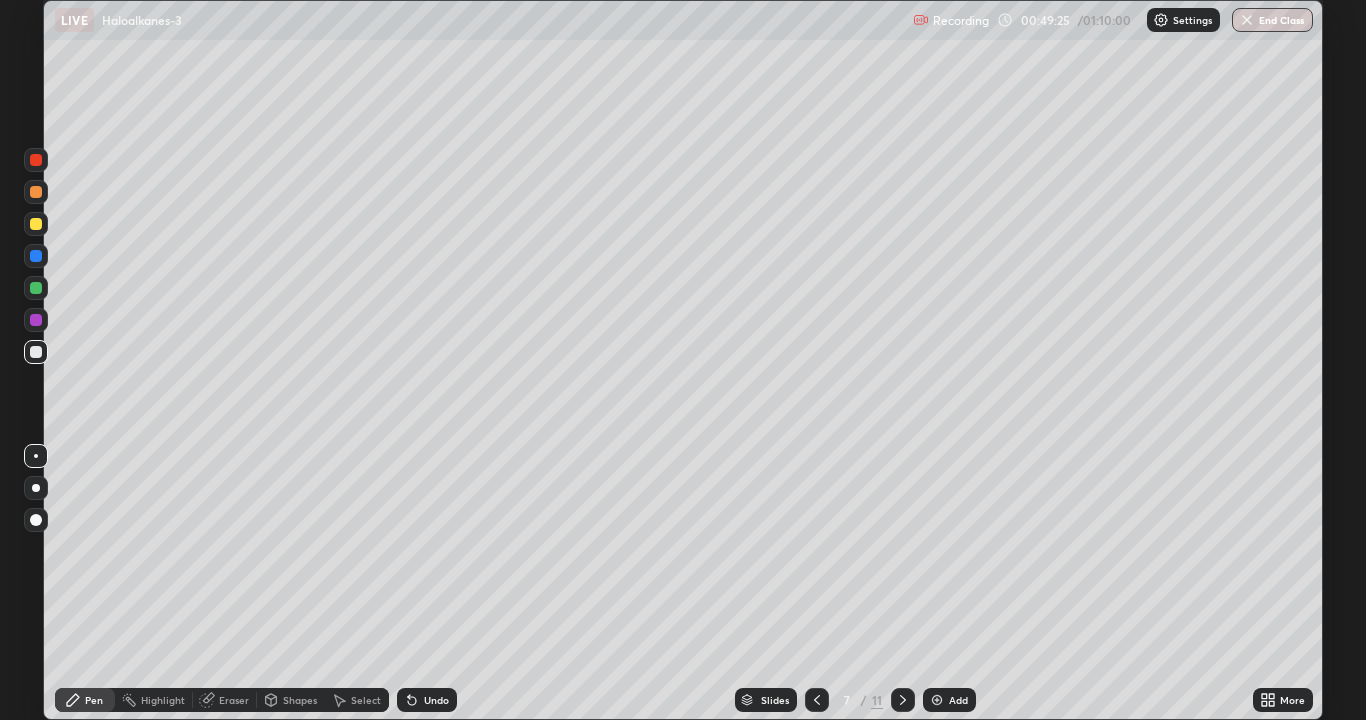 click 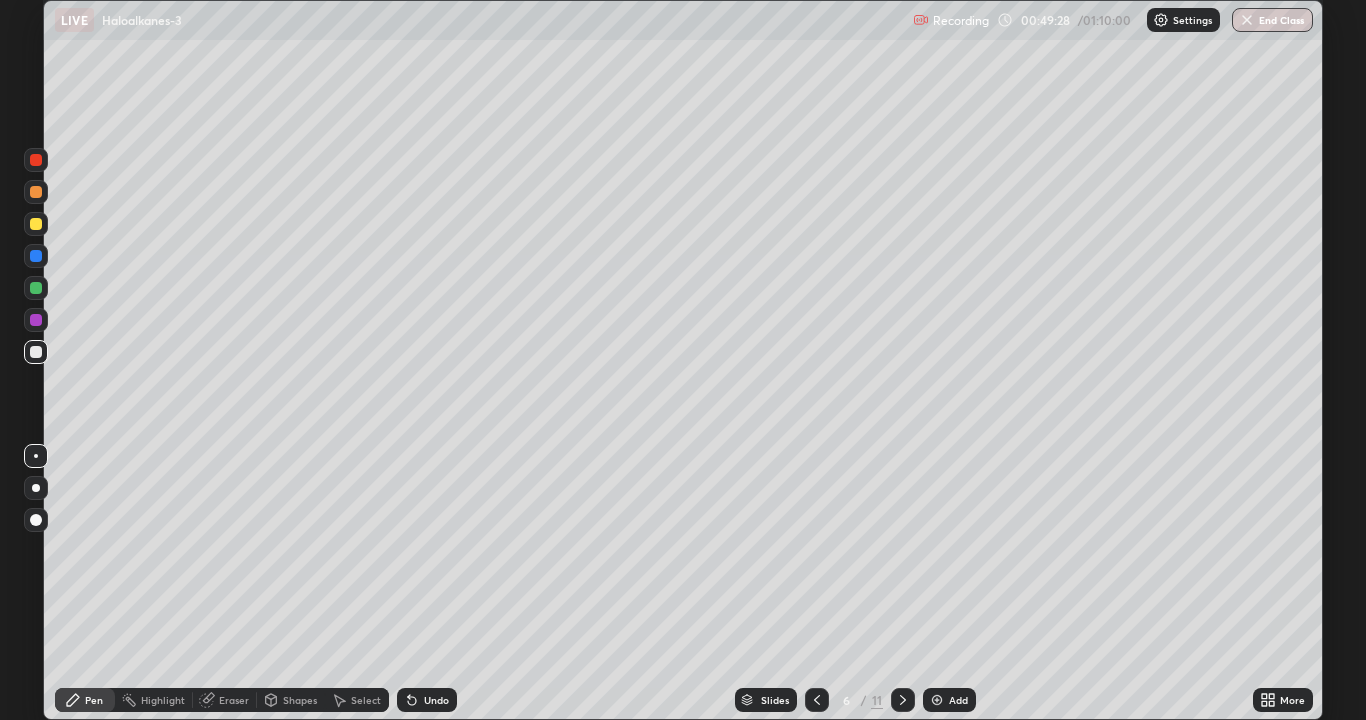 click 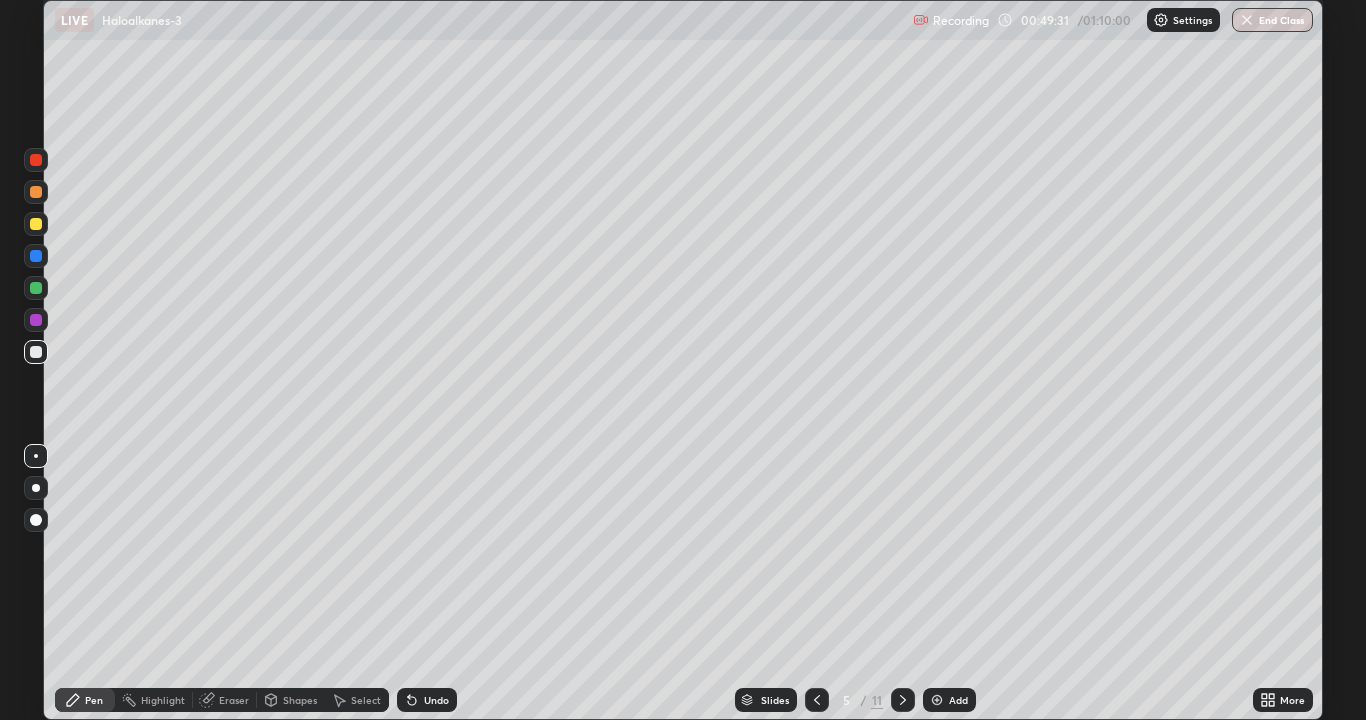 click 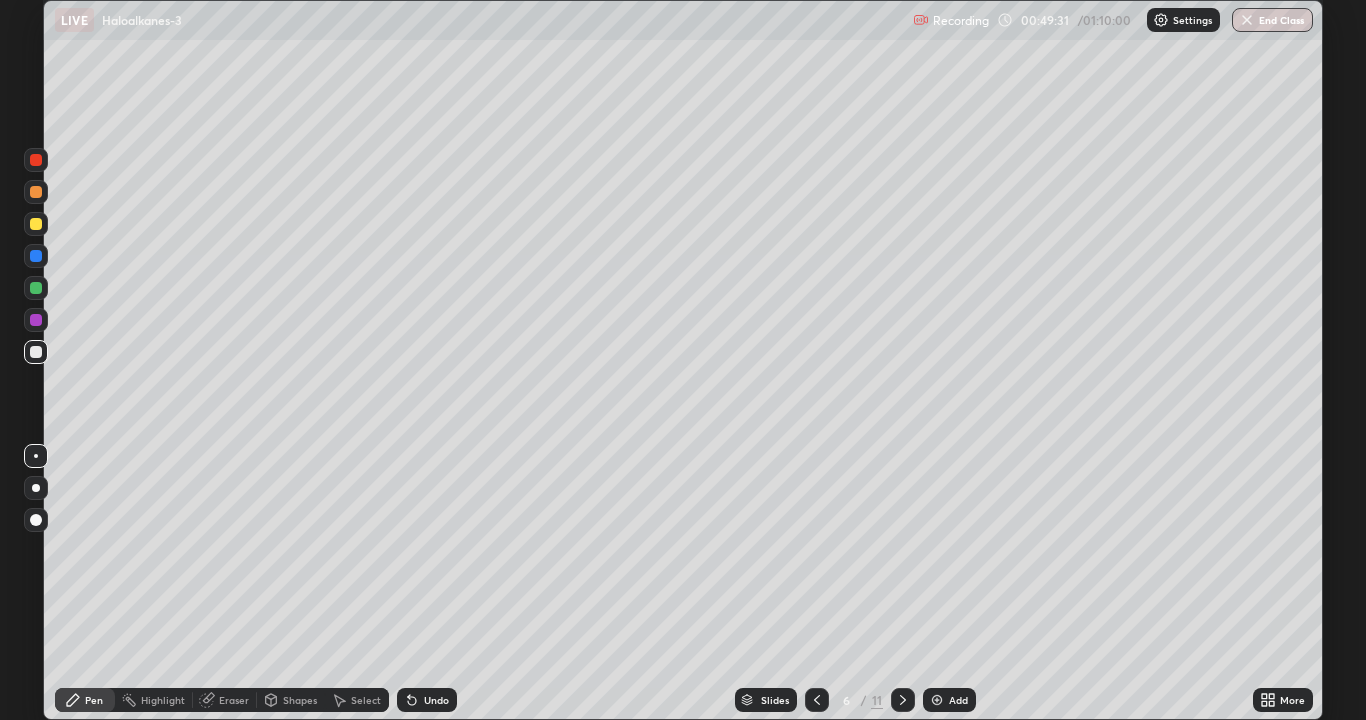 click 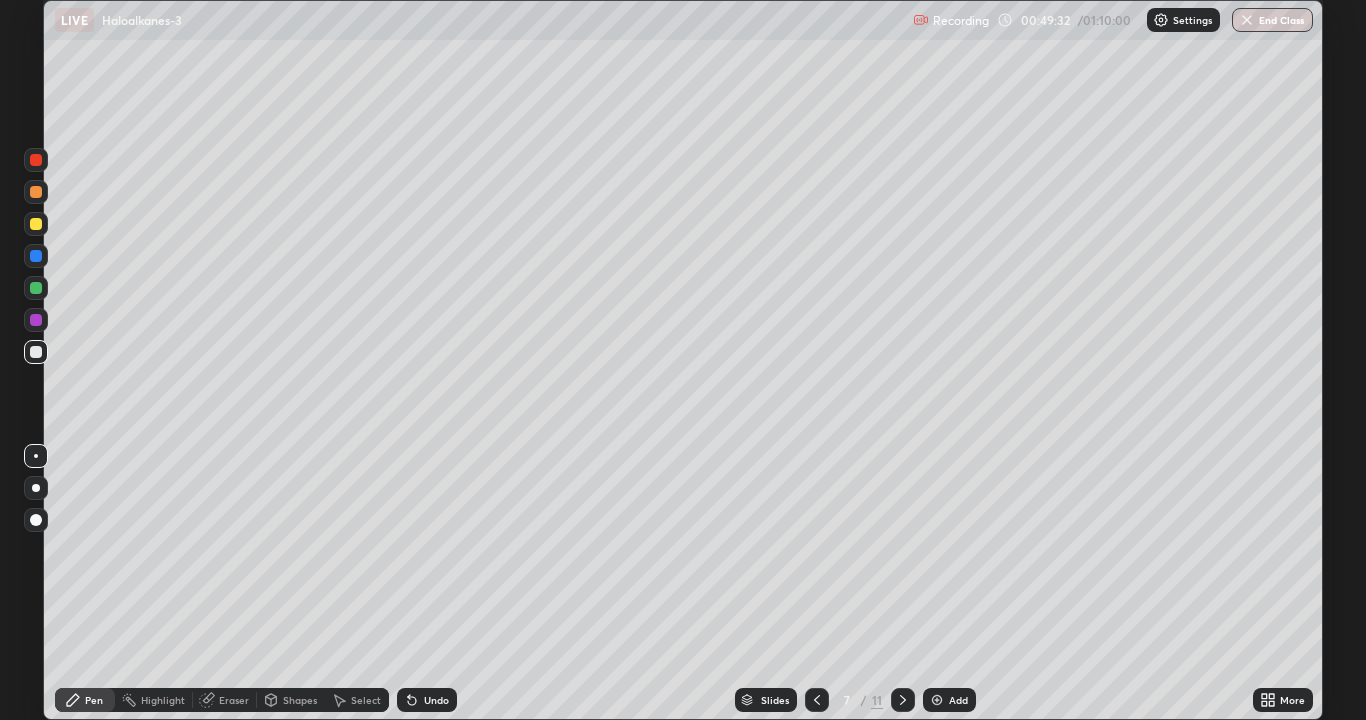 click at bounding box center [903, 700] 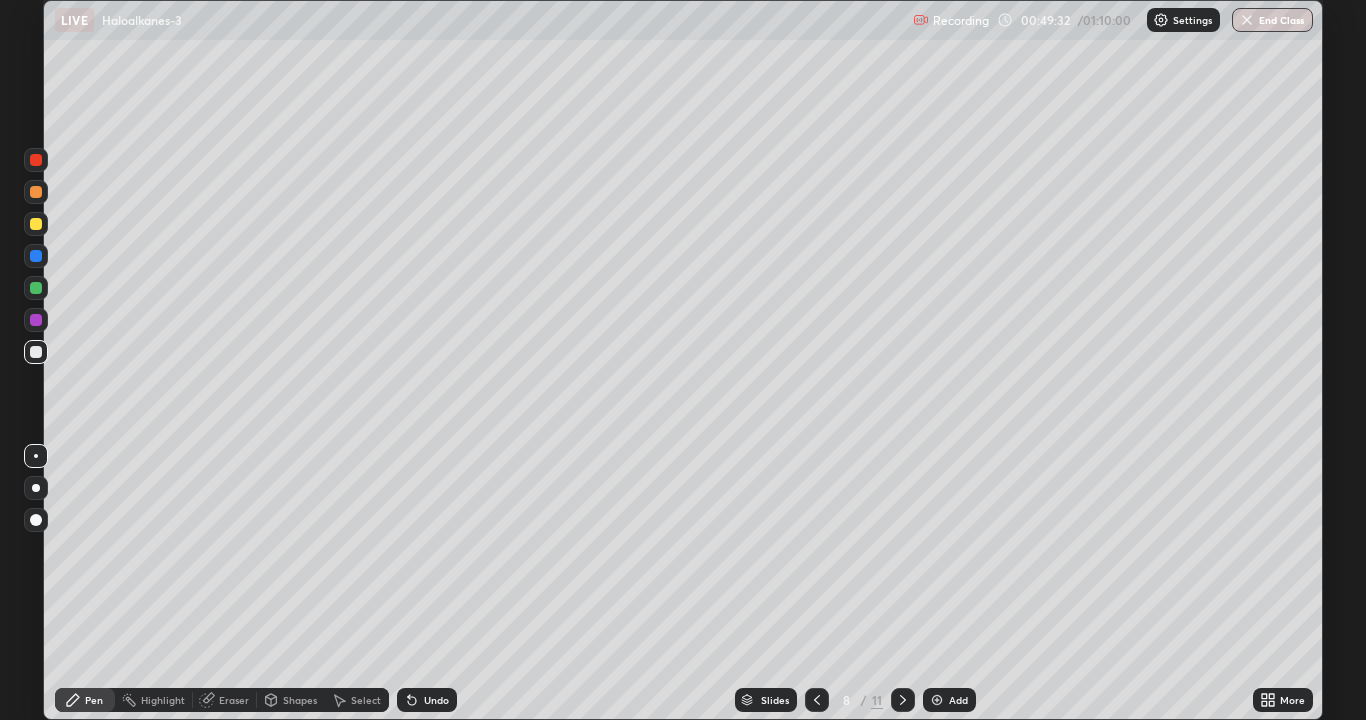 click 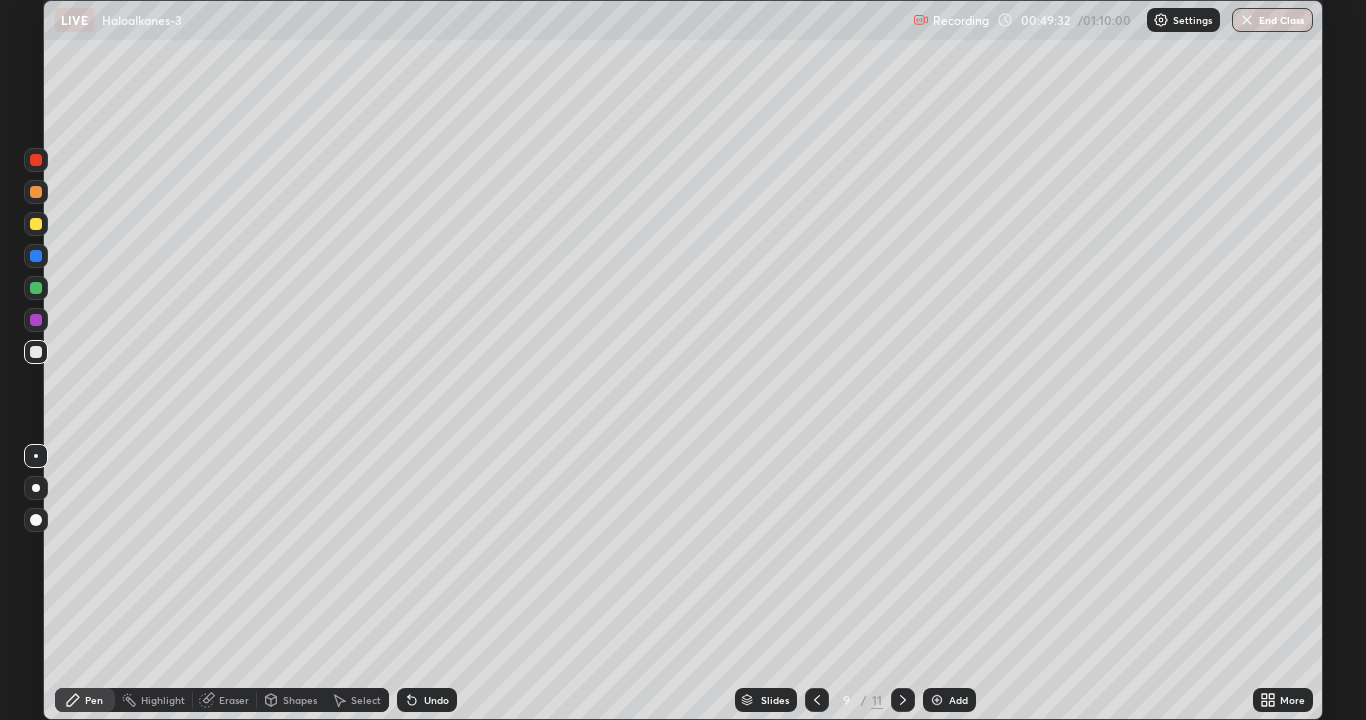 click 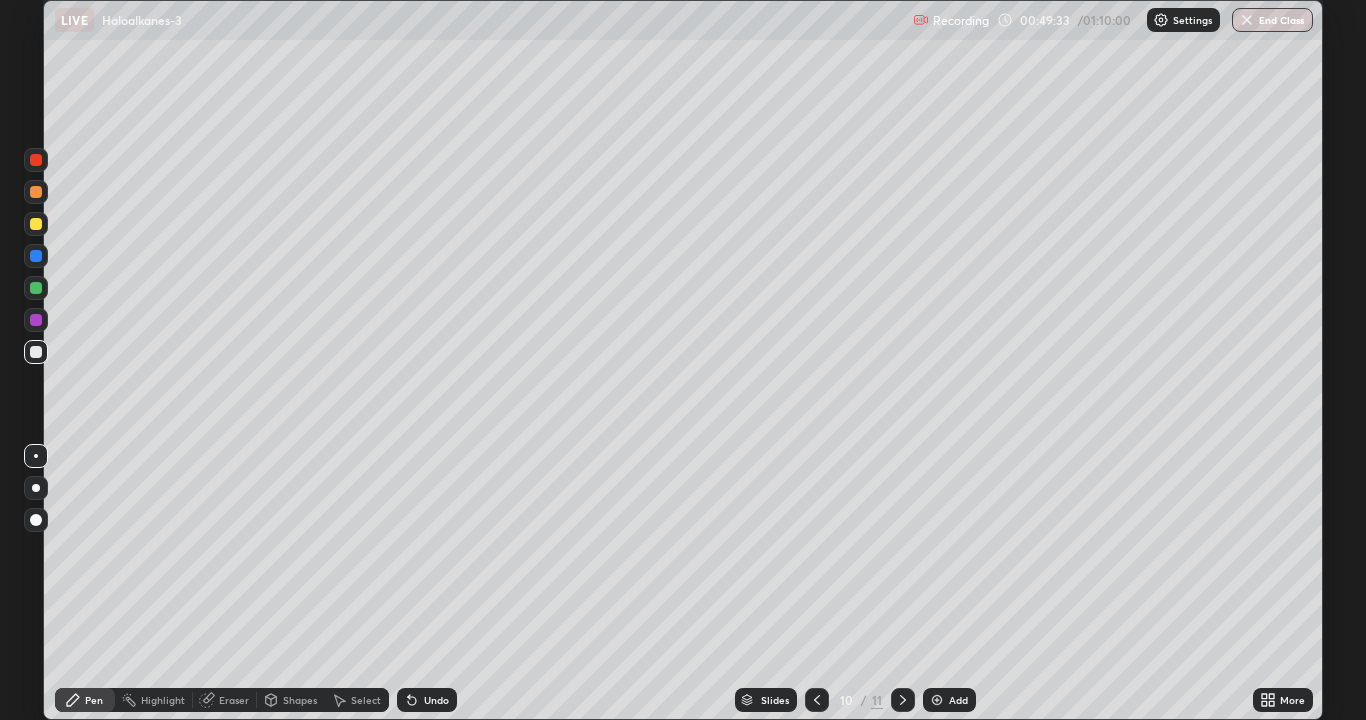 click 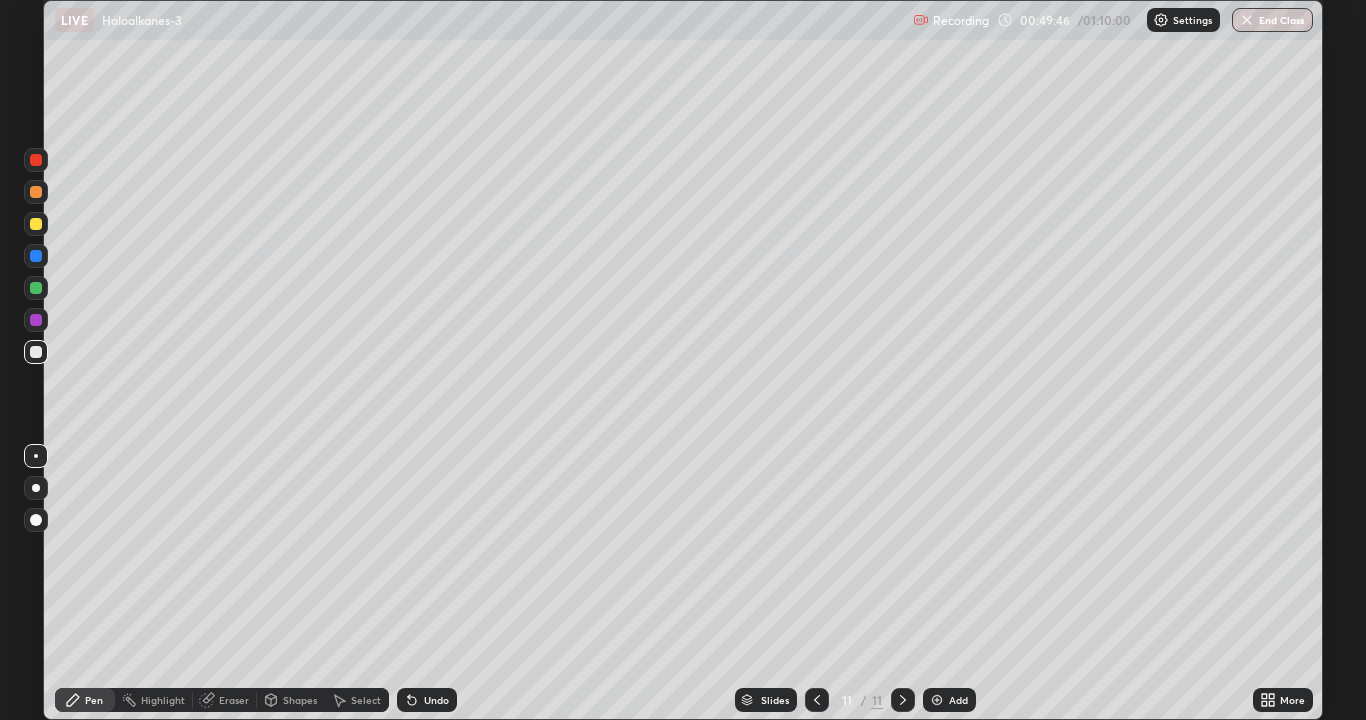 click at bounding box center (36, 288) 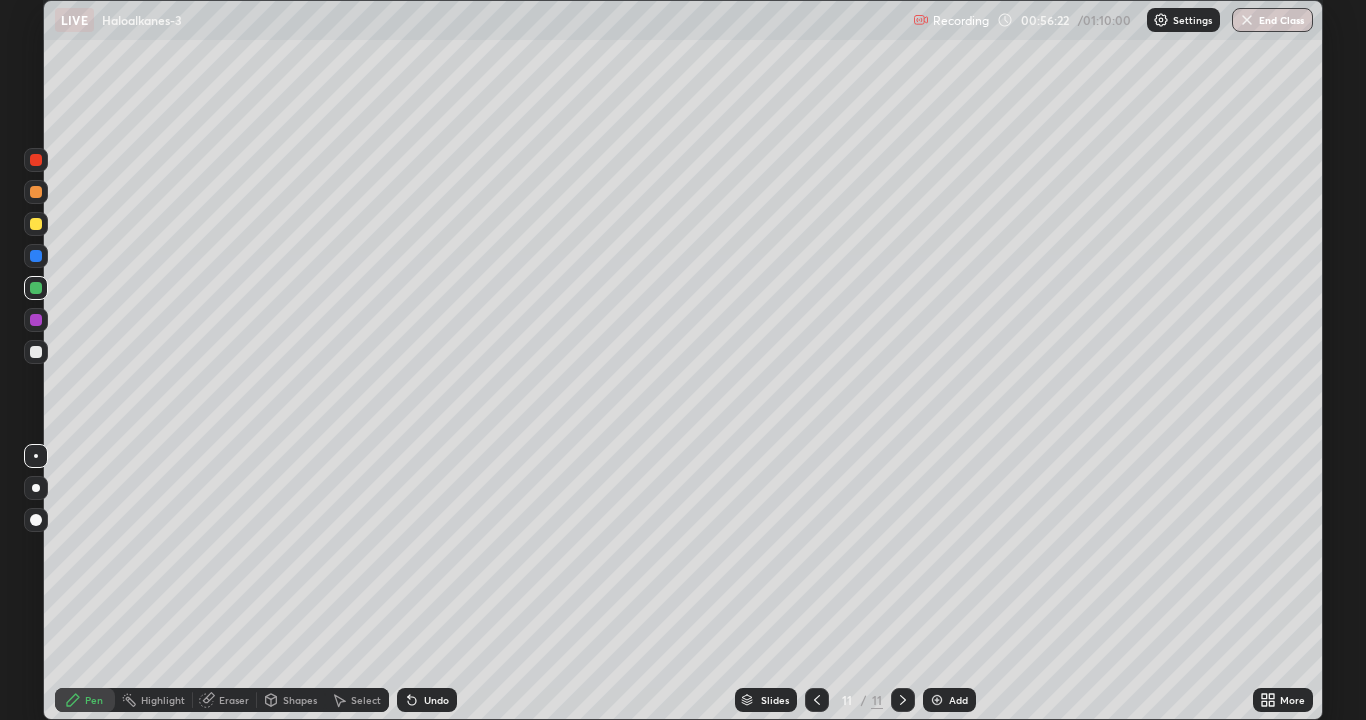 click at bounding box center [937, 700] 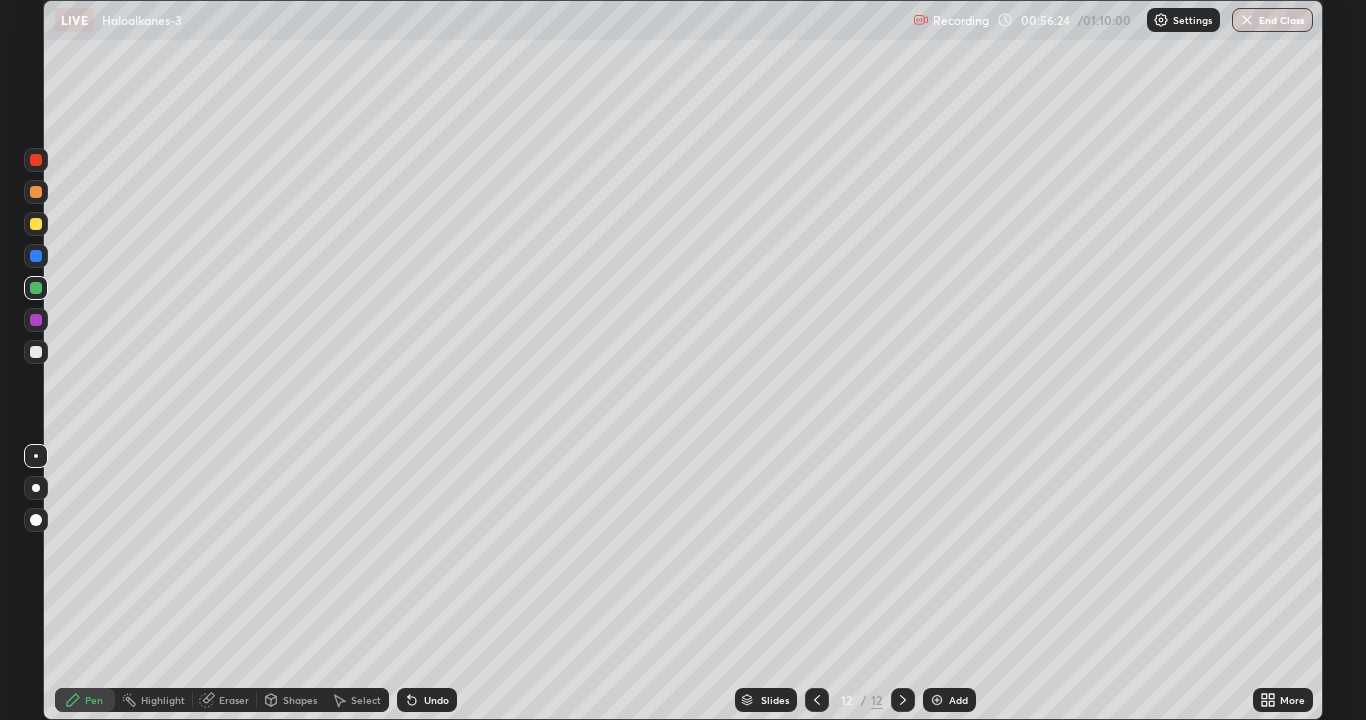 click at bounding box center (36, 352) 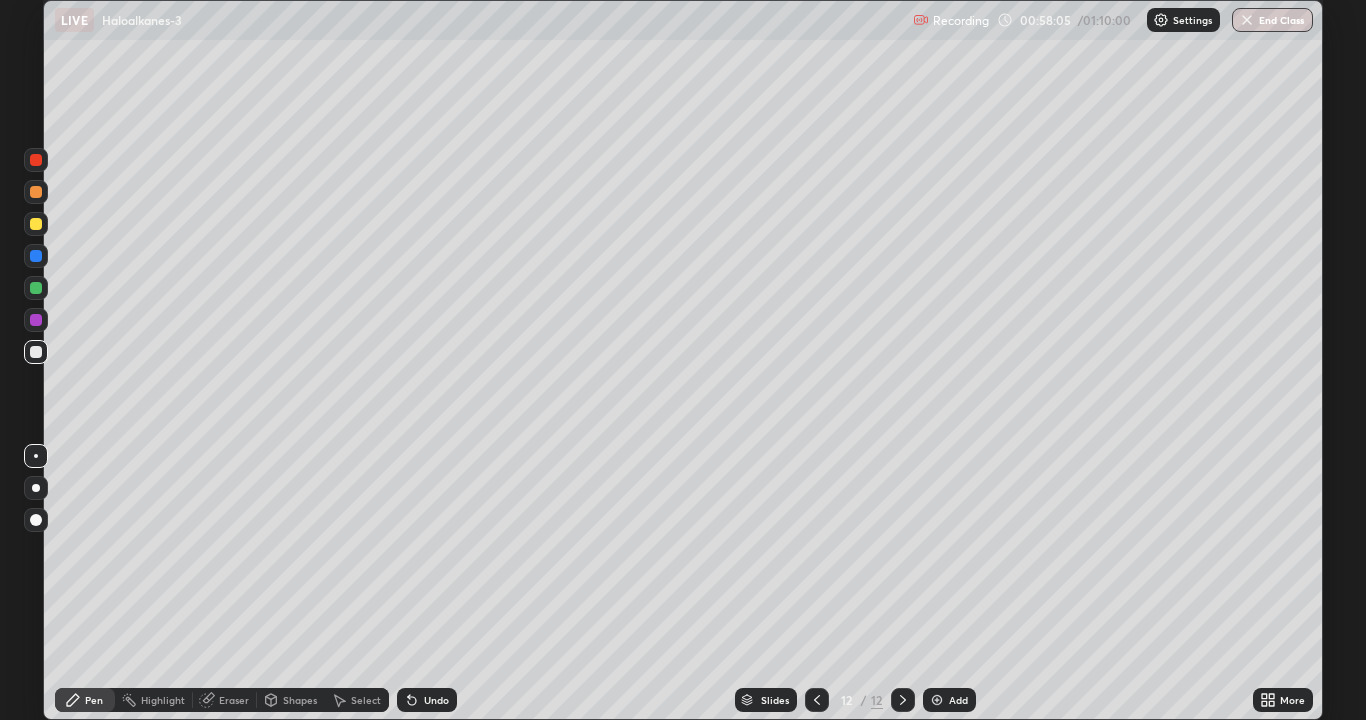 click at bounding box center (937, 700) 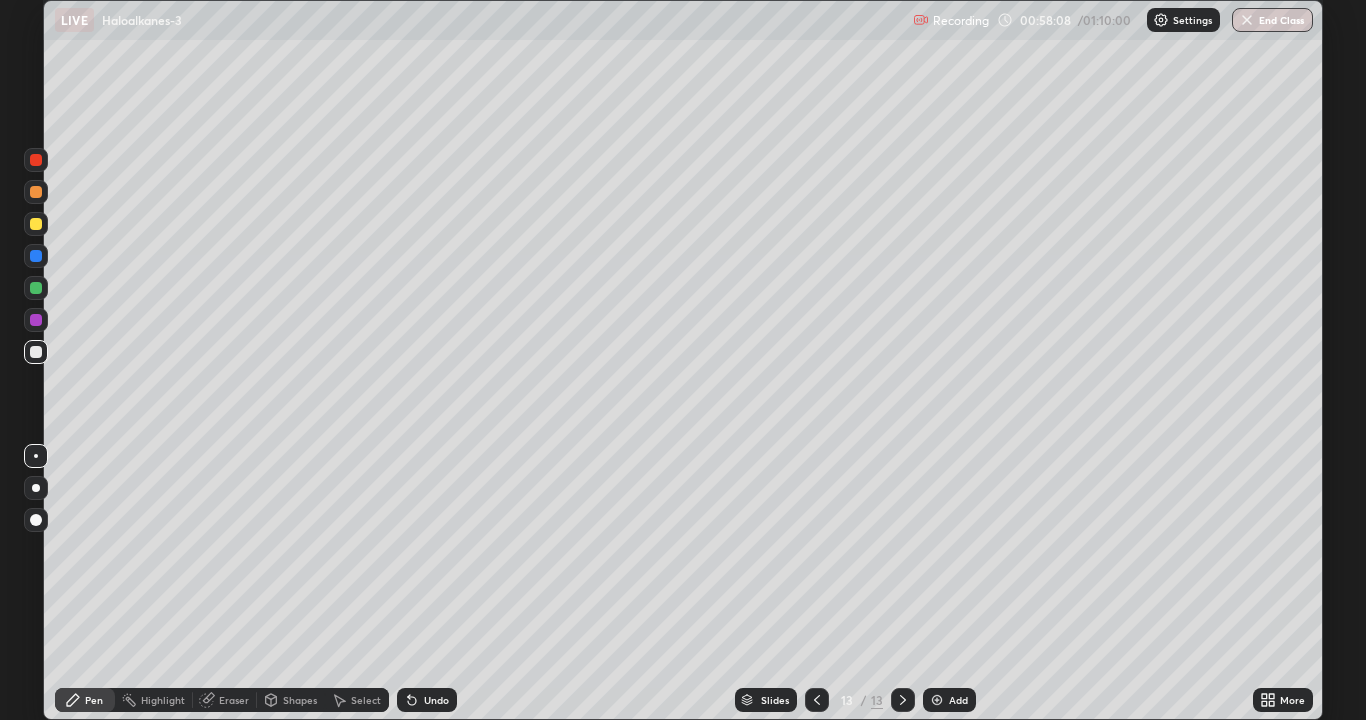 click 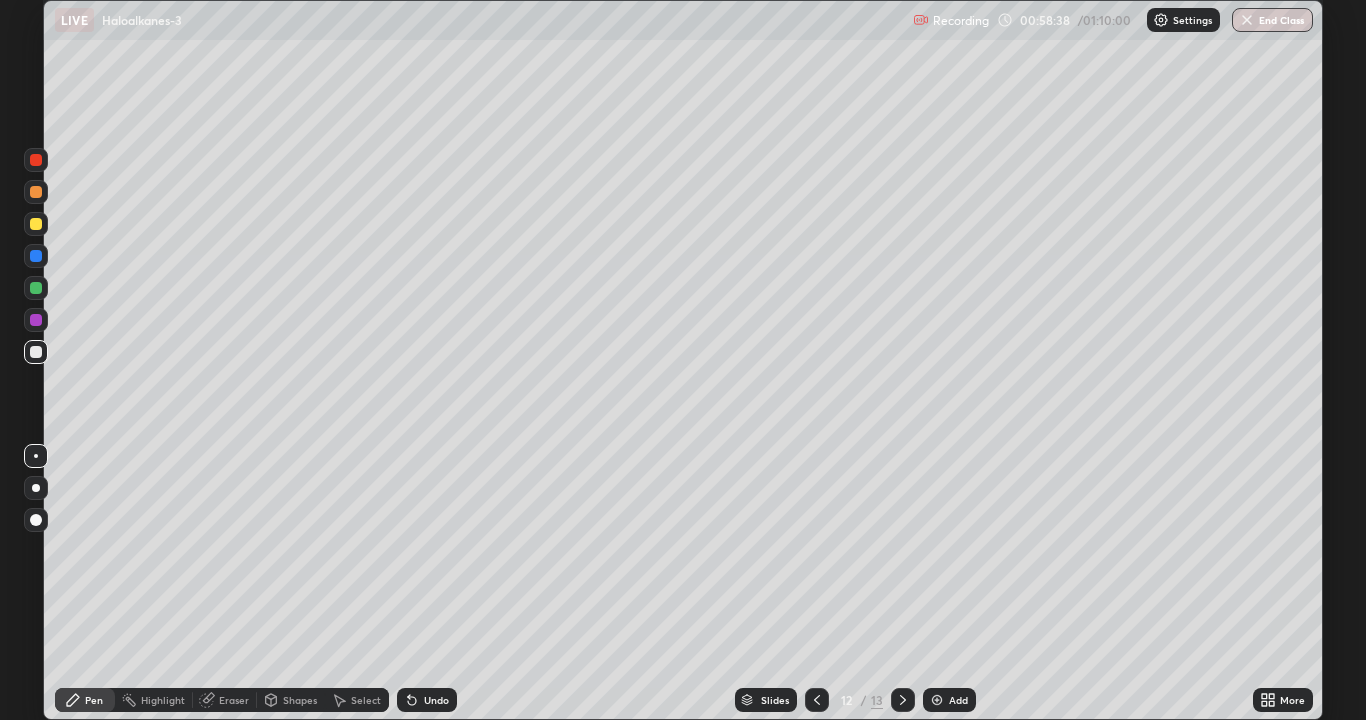 click at bounding box center (903, 700) 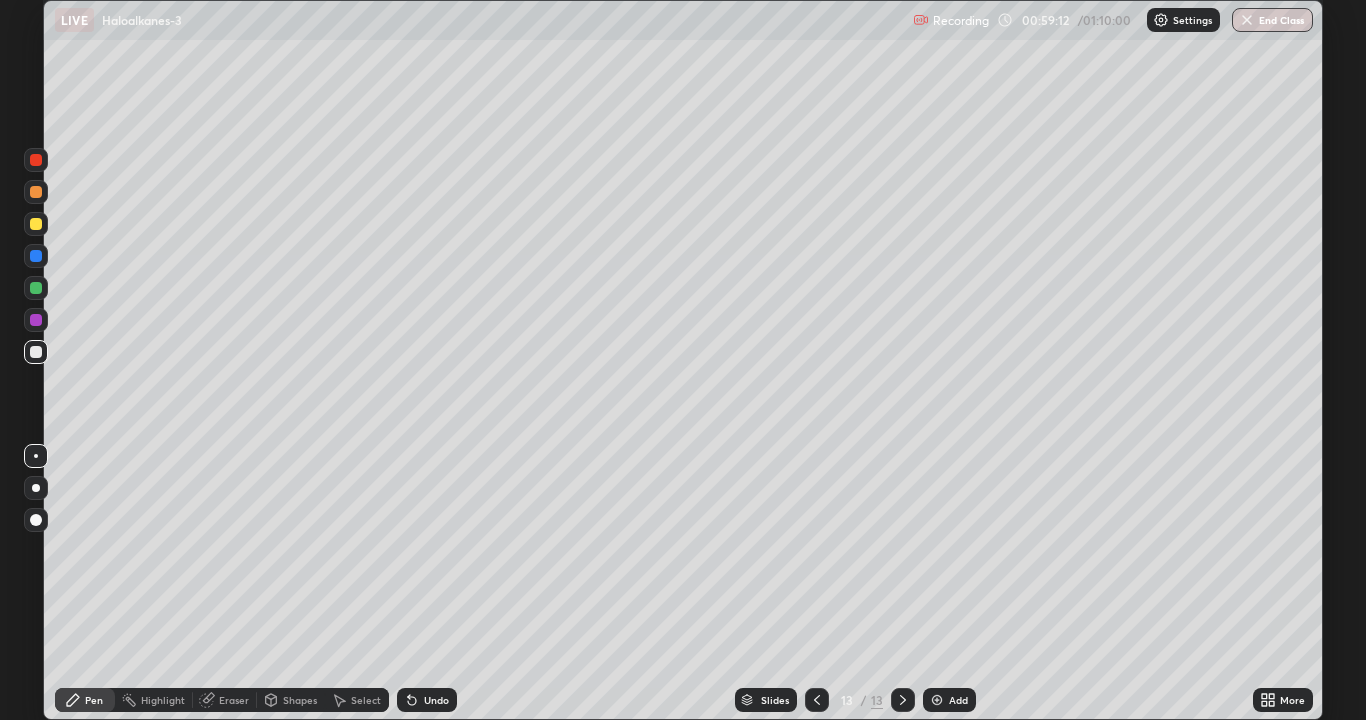 click at bounding box center [36, 288] 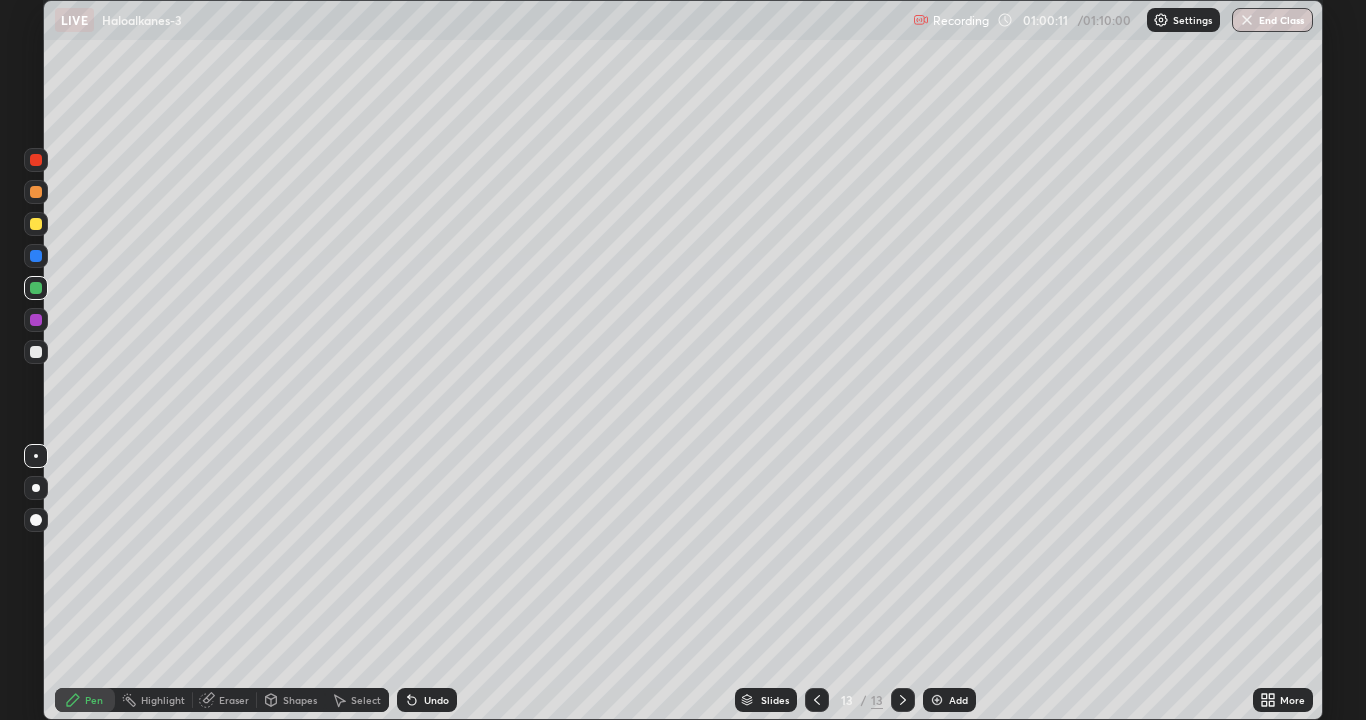 click at bounding box center (36, 320) 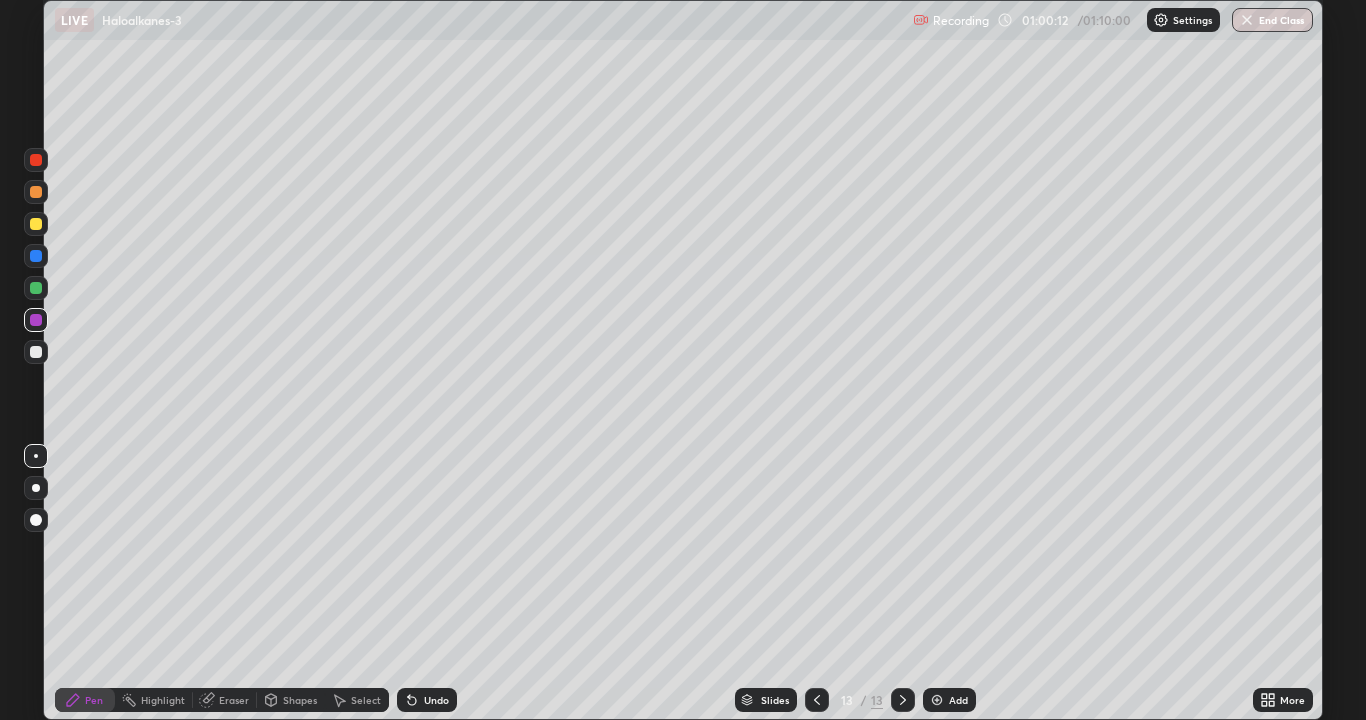 click at bounding box center (36, 352) 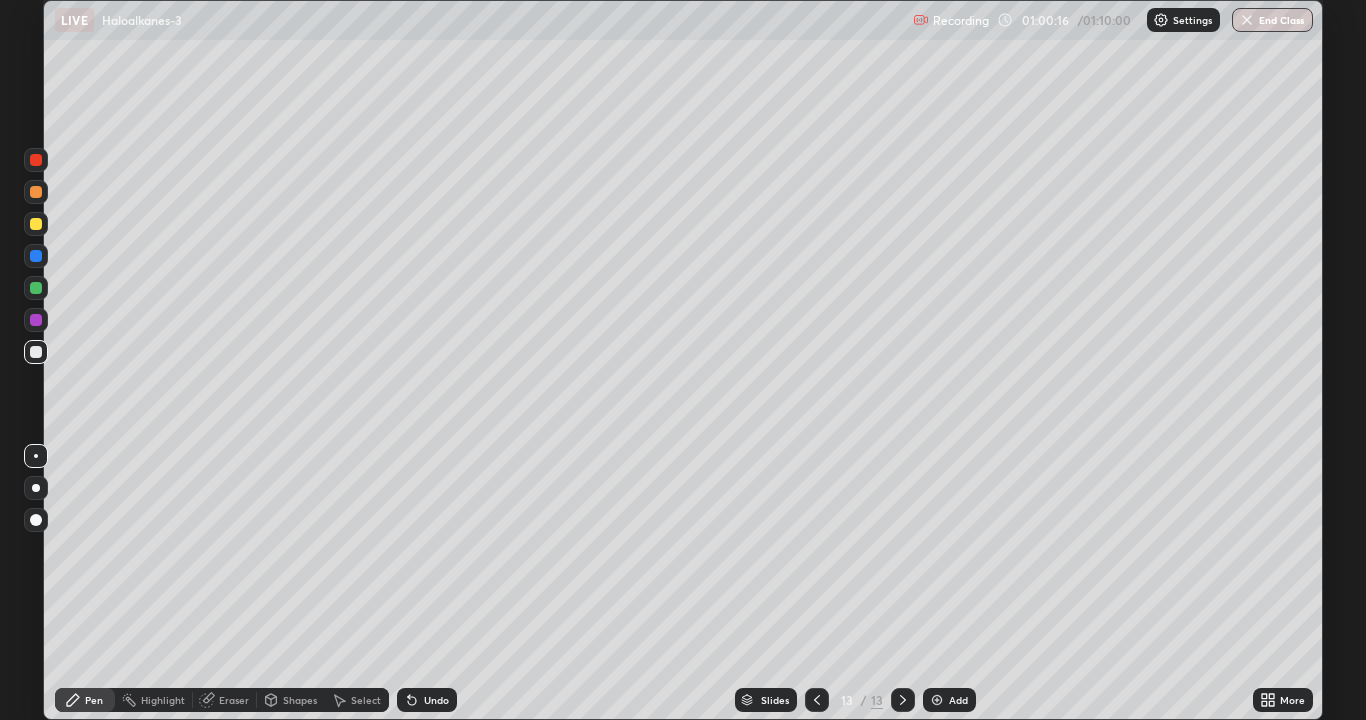 click on "Select" at bounding box center (357, 700) 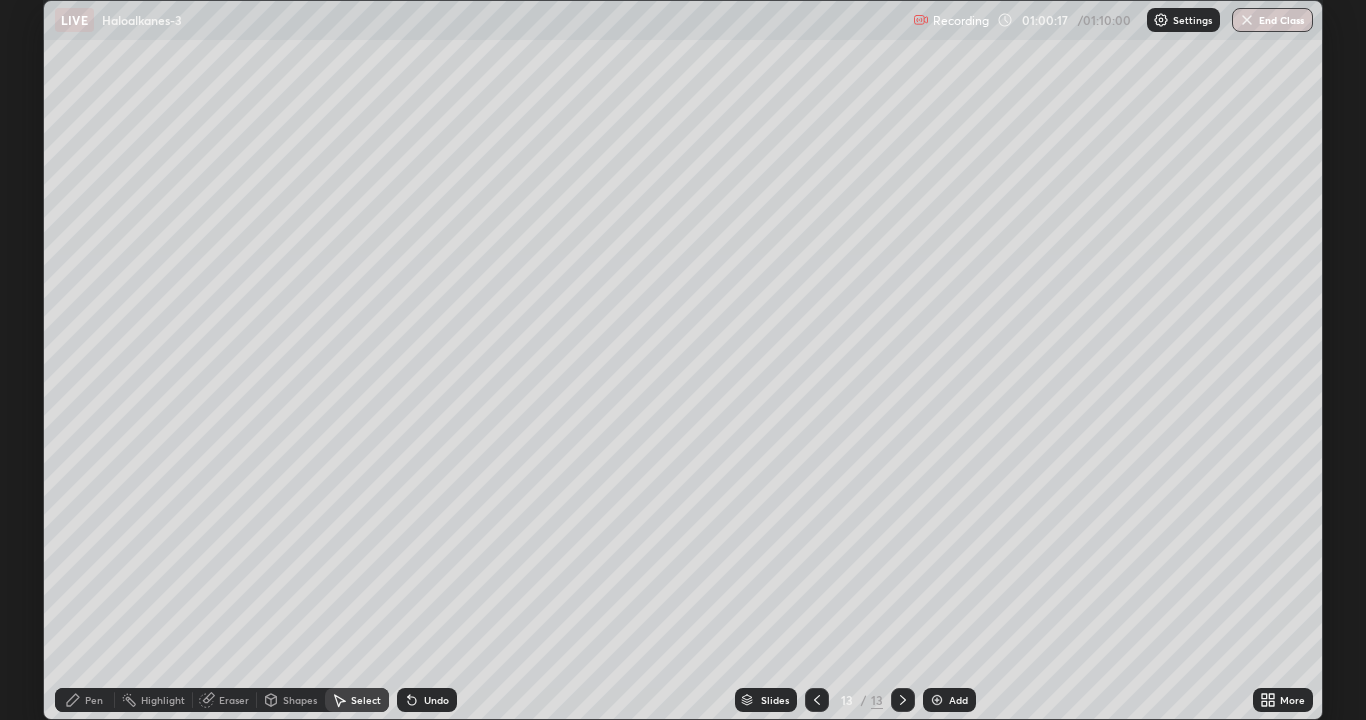 click on "Undo" at bounding box center [427, 700] 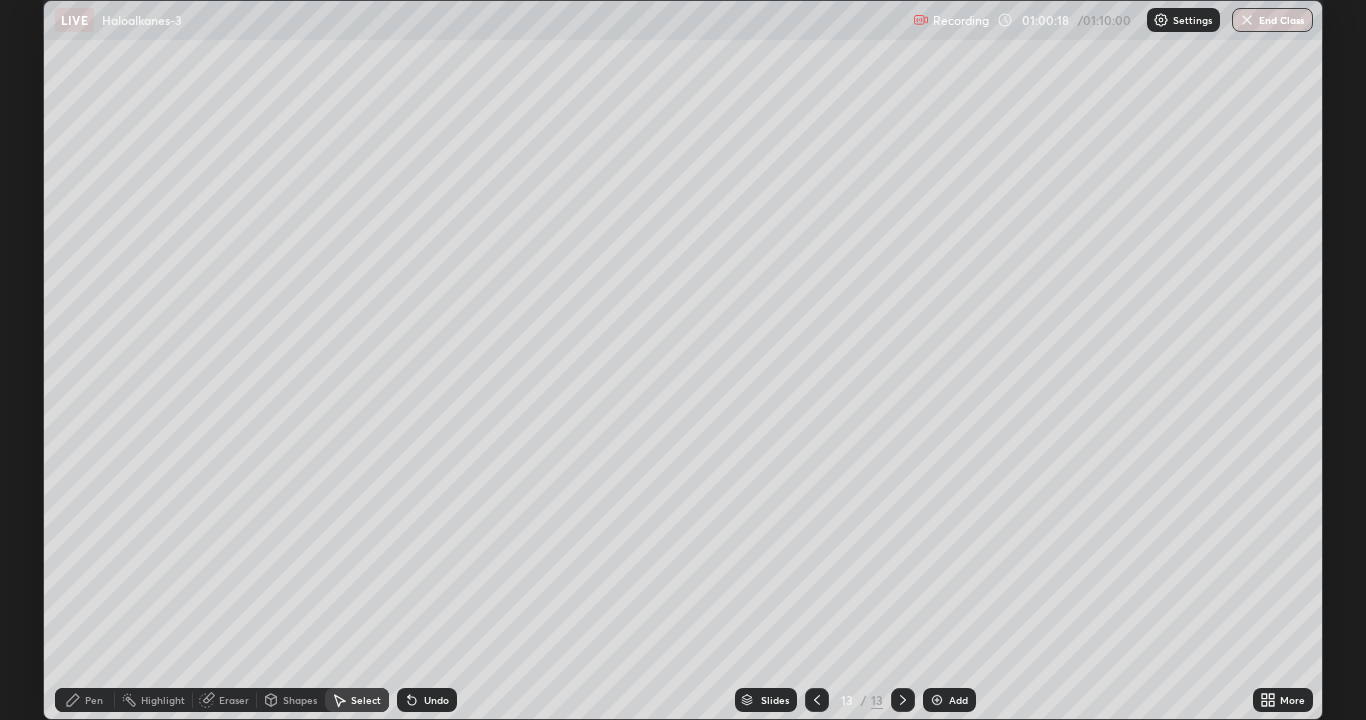 click on "Undo" at bounding box center (436, 700) 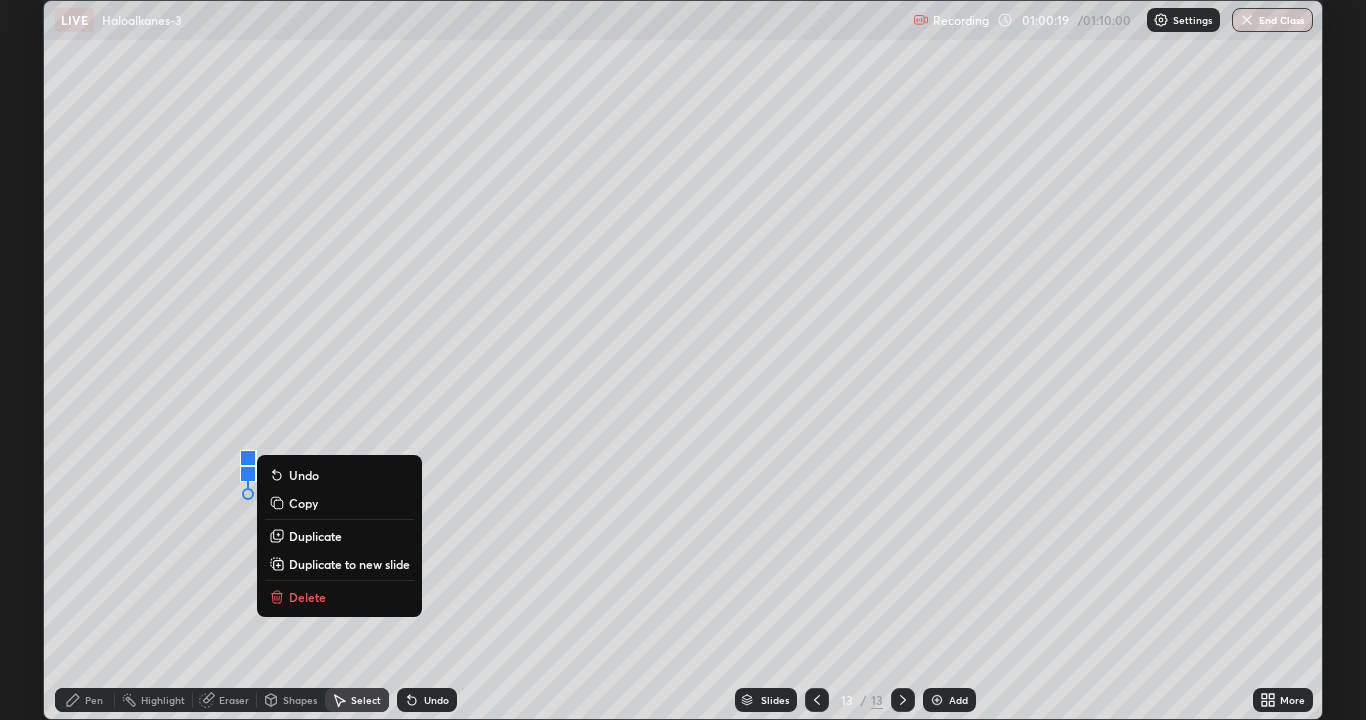 click at bounding box center (248, 458) 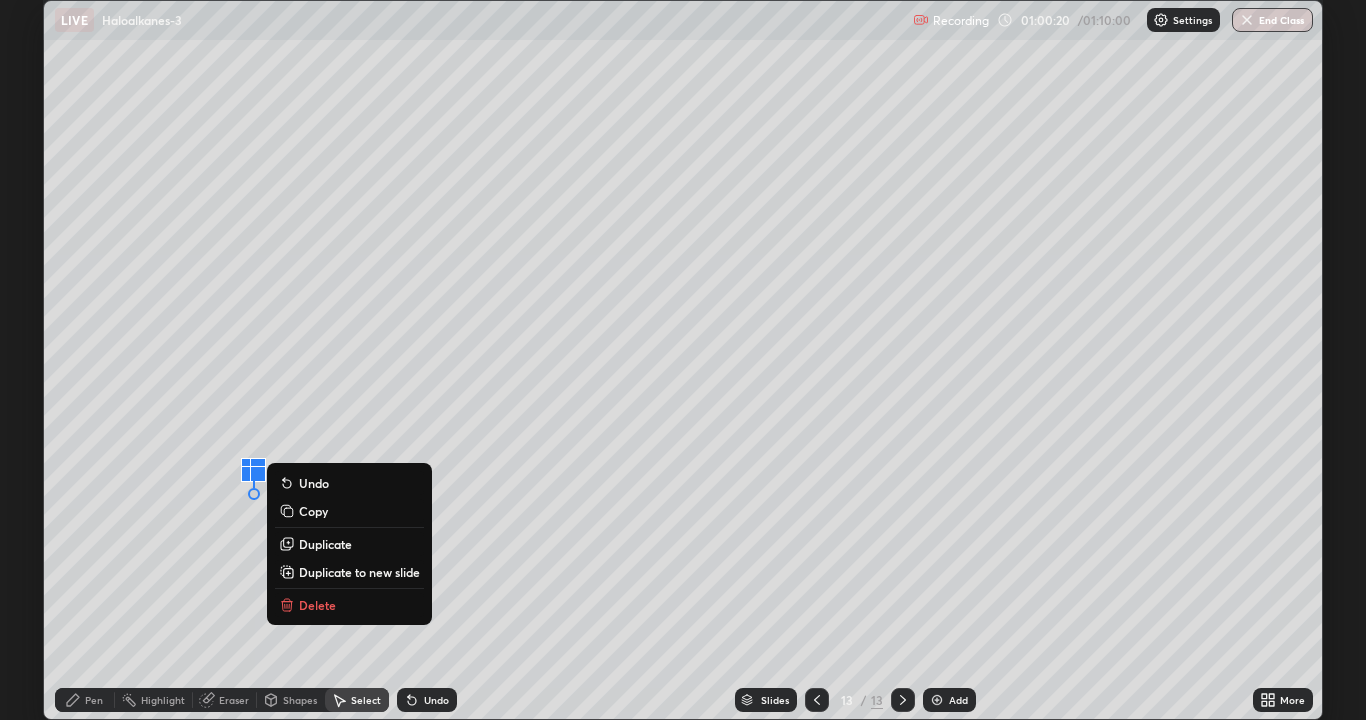 click on "Undo" at bounding box center [427, 700] 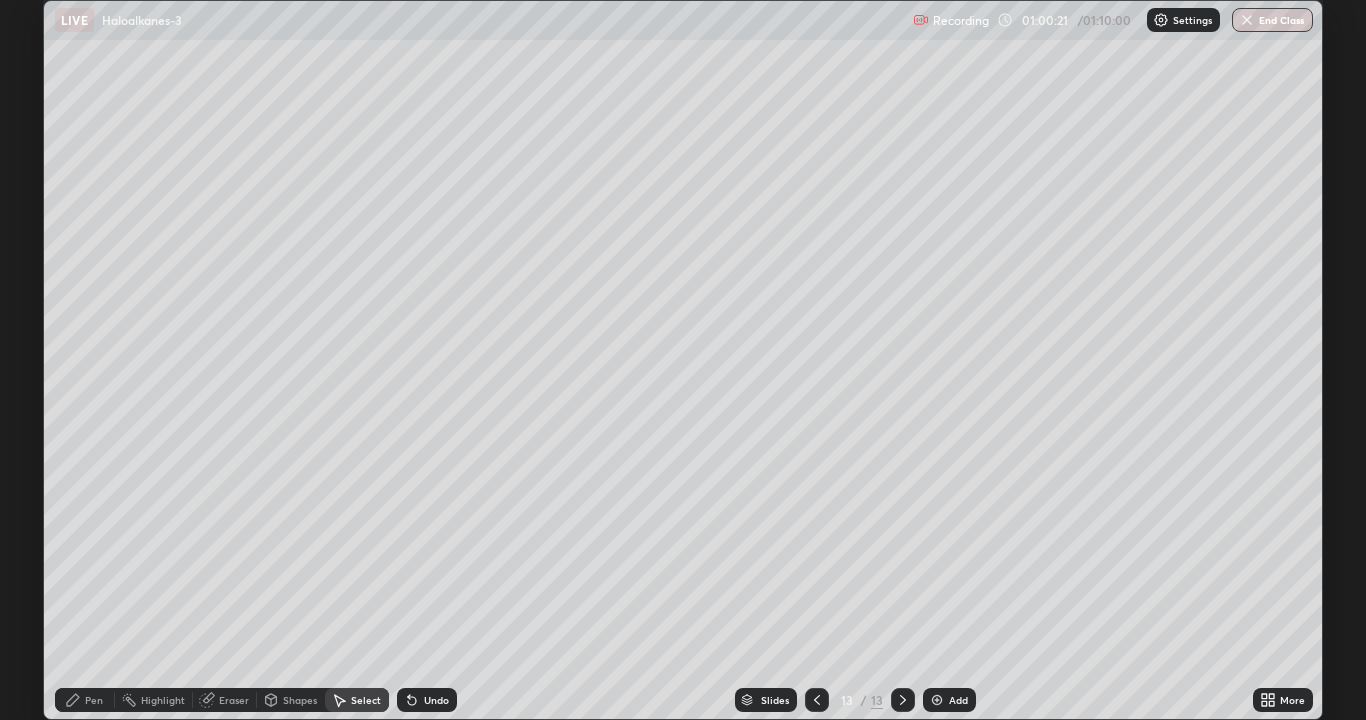 click on "Pen" at bounding box center [94, 700] 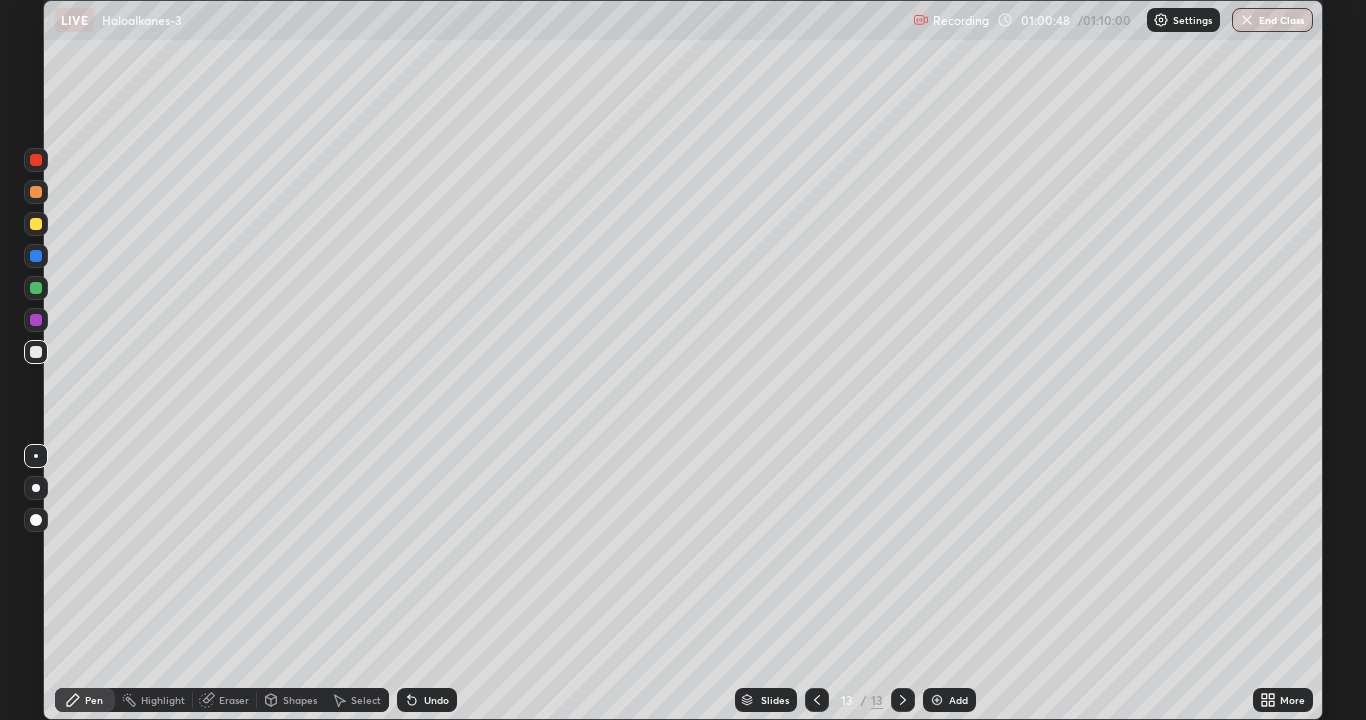 click at bounding box center [36, 288] 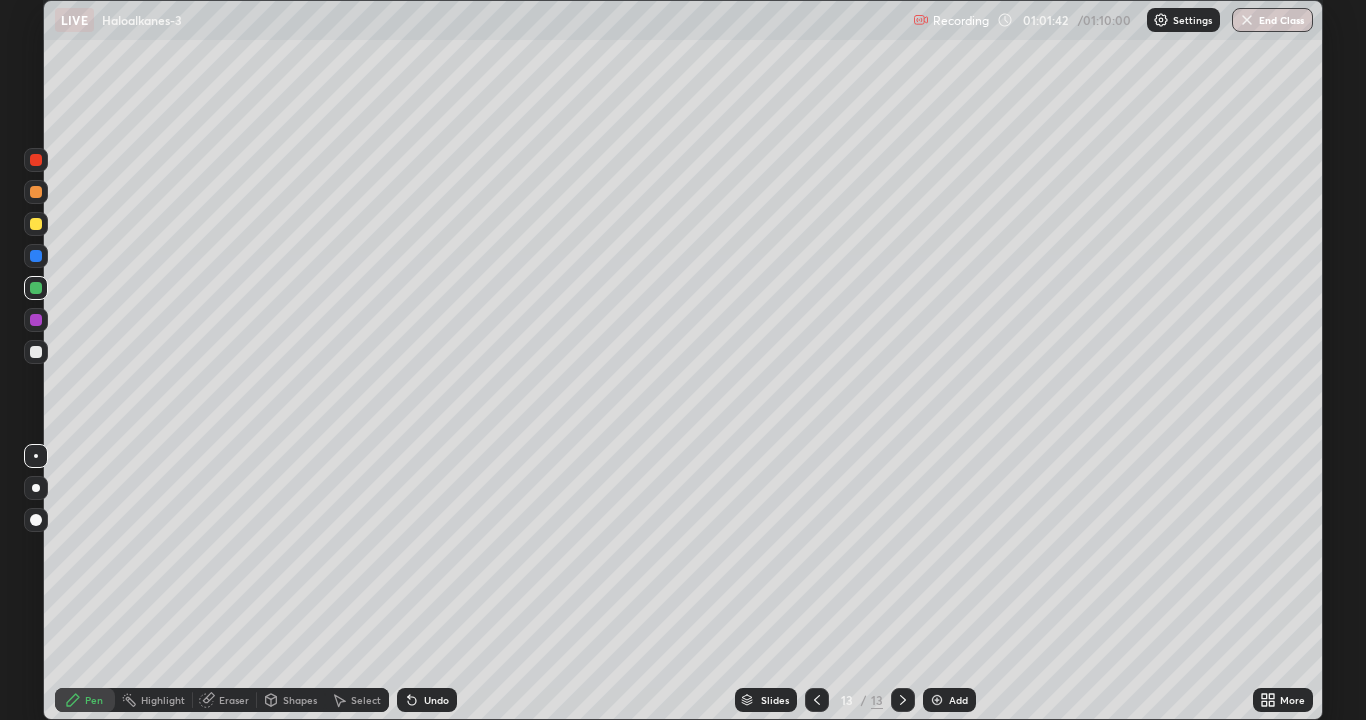 click at bounding box center (36, 352) 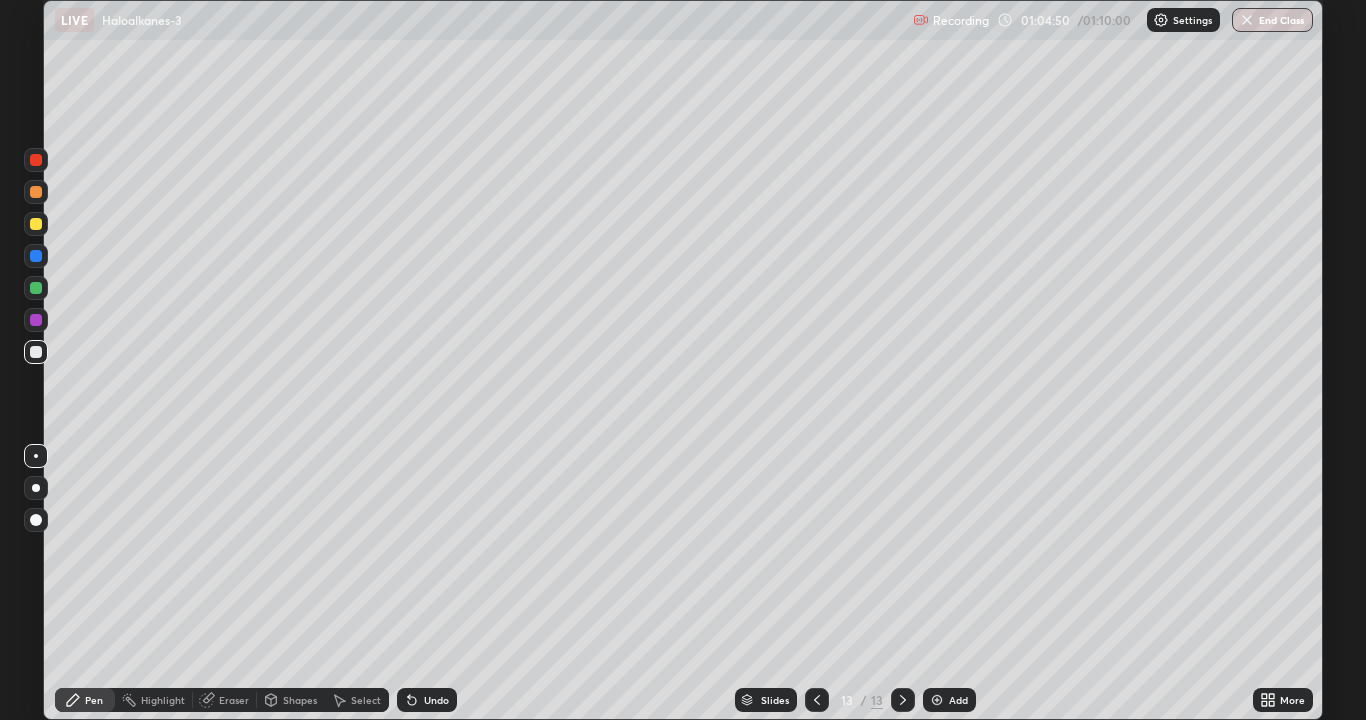 click on "Add" at bounding box center (949, 700) 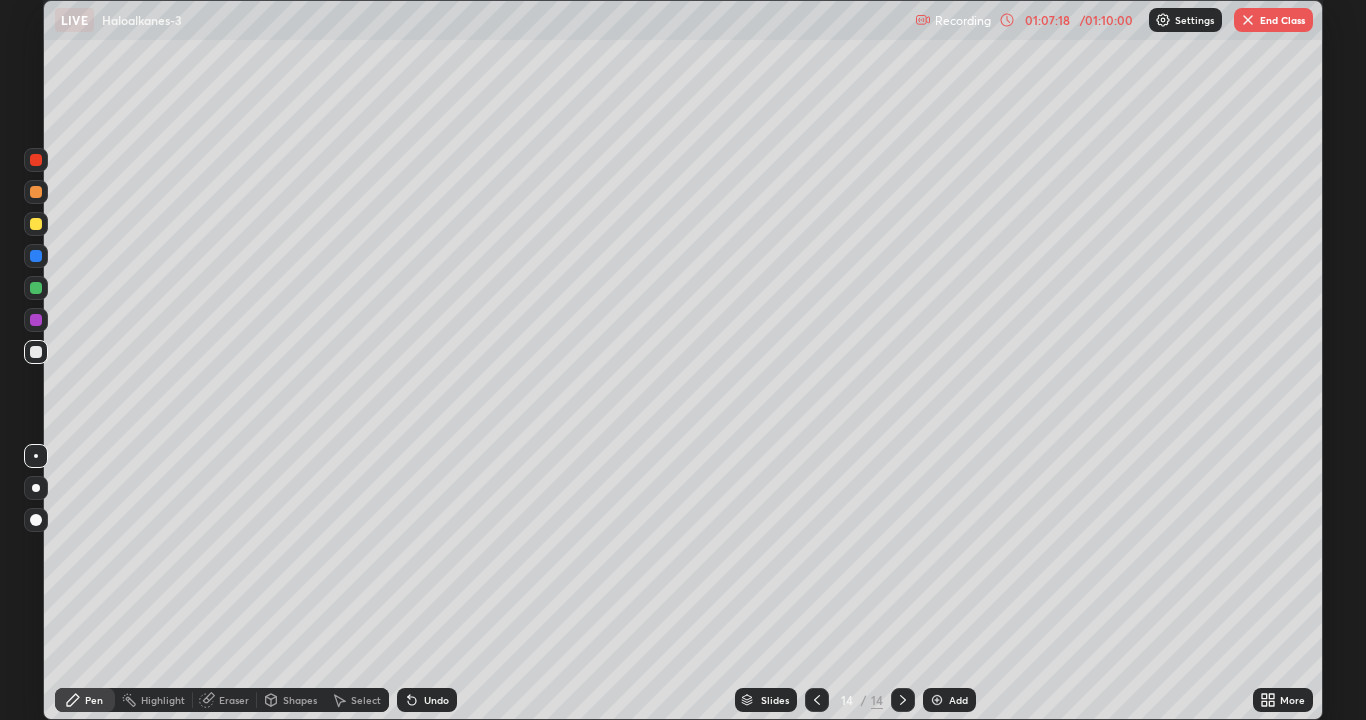 click at bounding box center [937, 700] 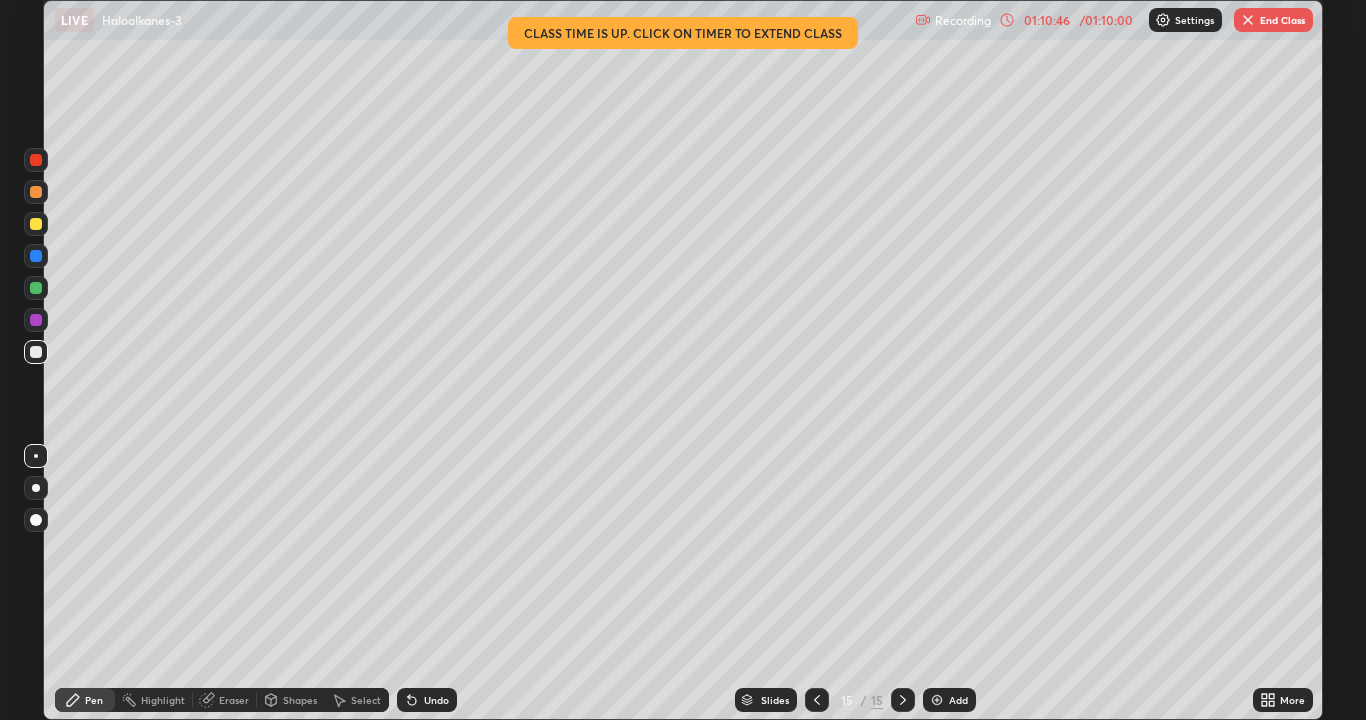 click on "End Class" at bounding box center [1273, 20] 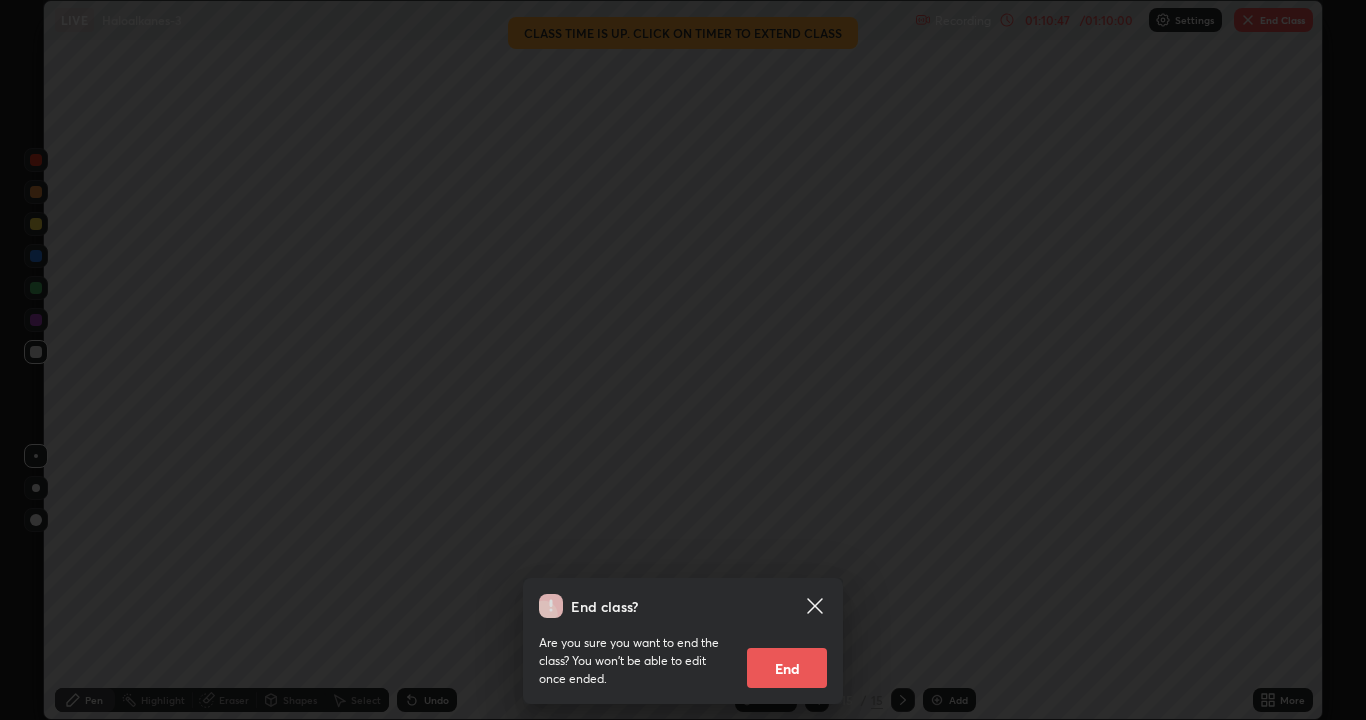 click on "End" at bounding box center [787, 668] 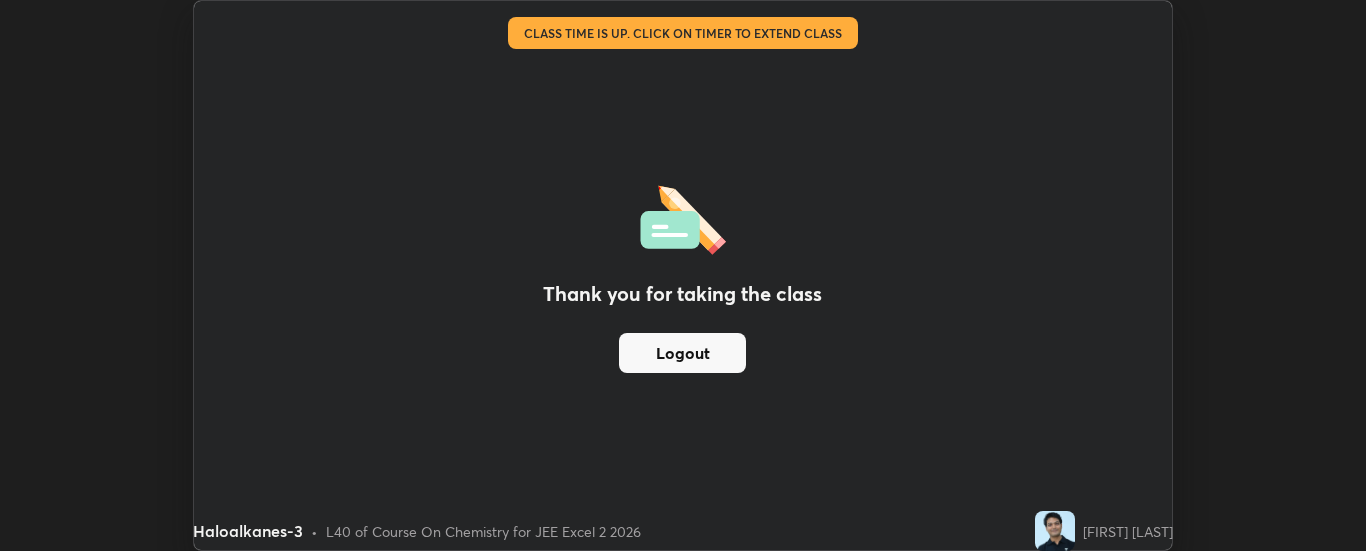 scroll, scrollTop: 551, scrollLeft: 1366, axis: both 